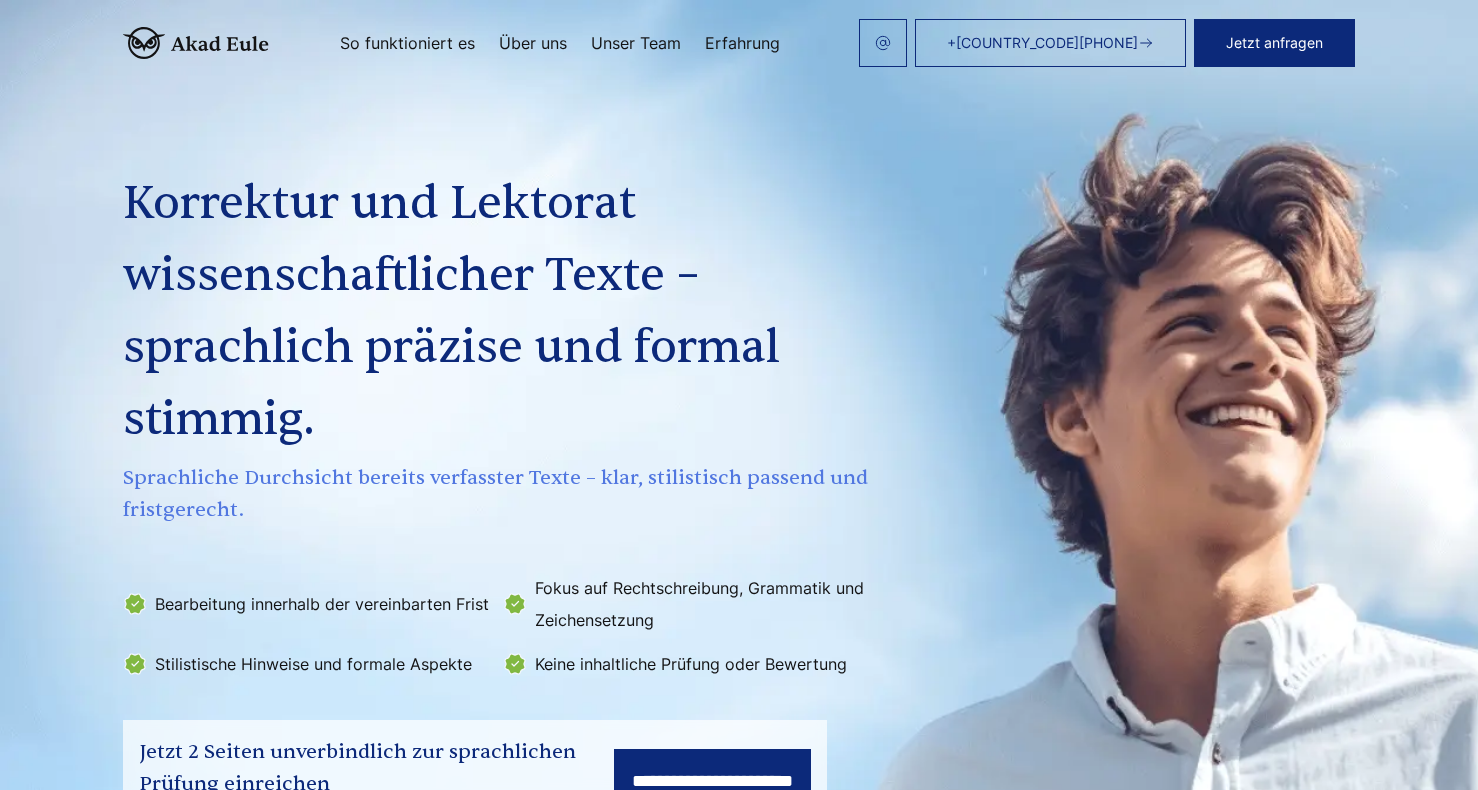 scroll, scrollTop: 0, scrollLeft: 0, axis: both 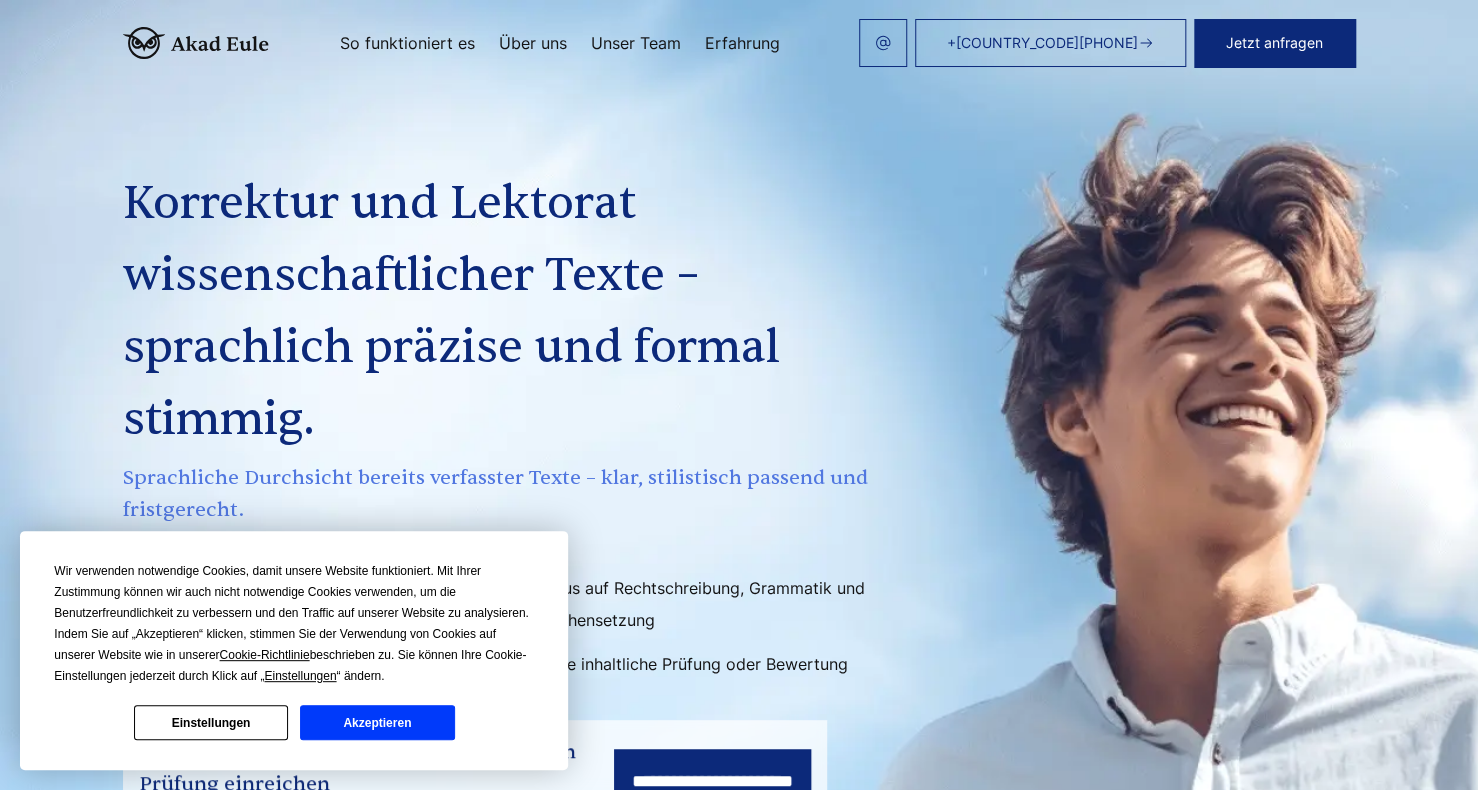 click on "Akzeptieren" at bounding box center [377, 722] 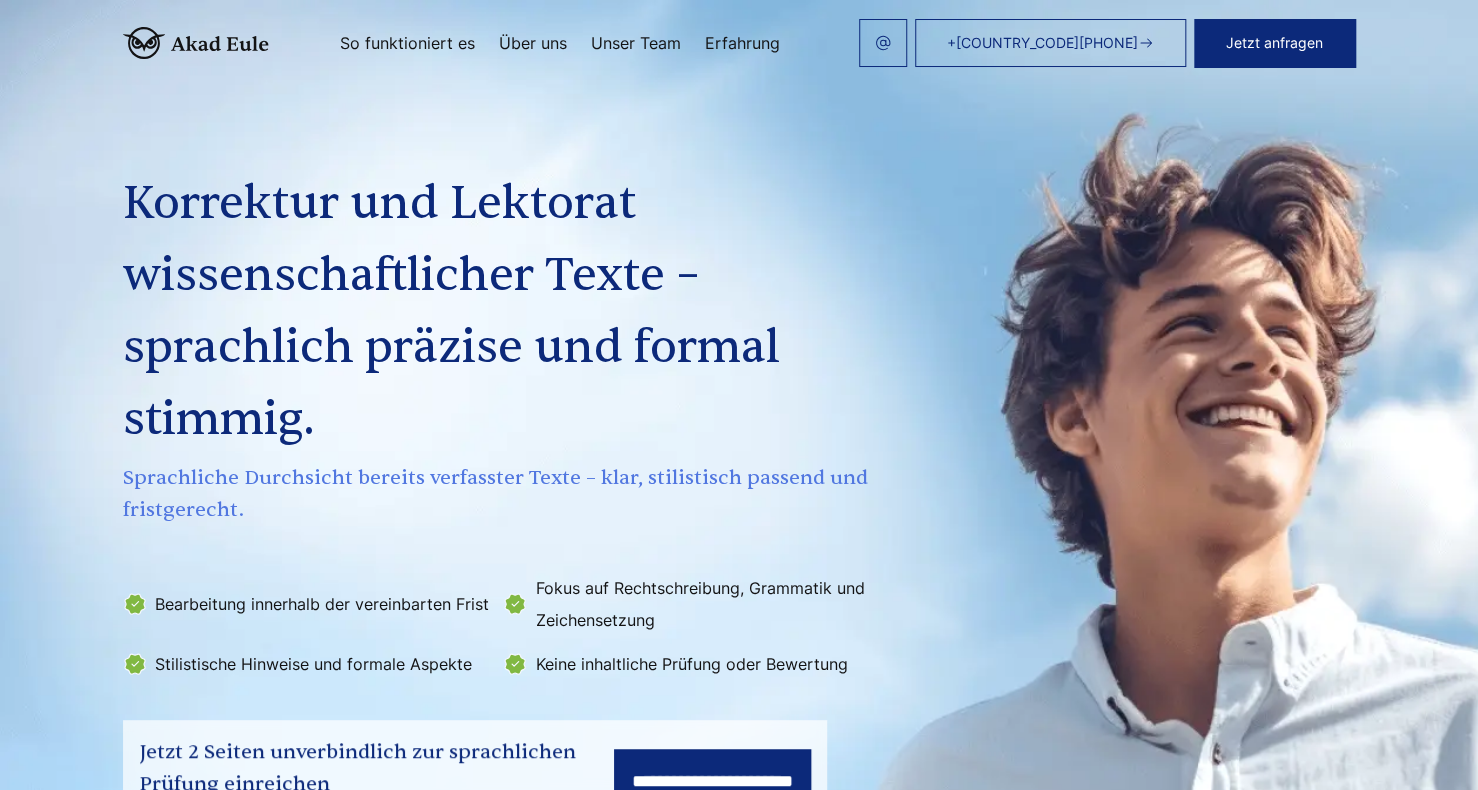 click on "**********" at bounding box center (739, 457) 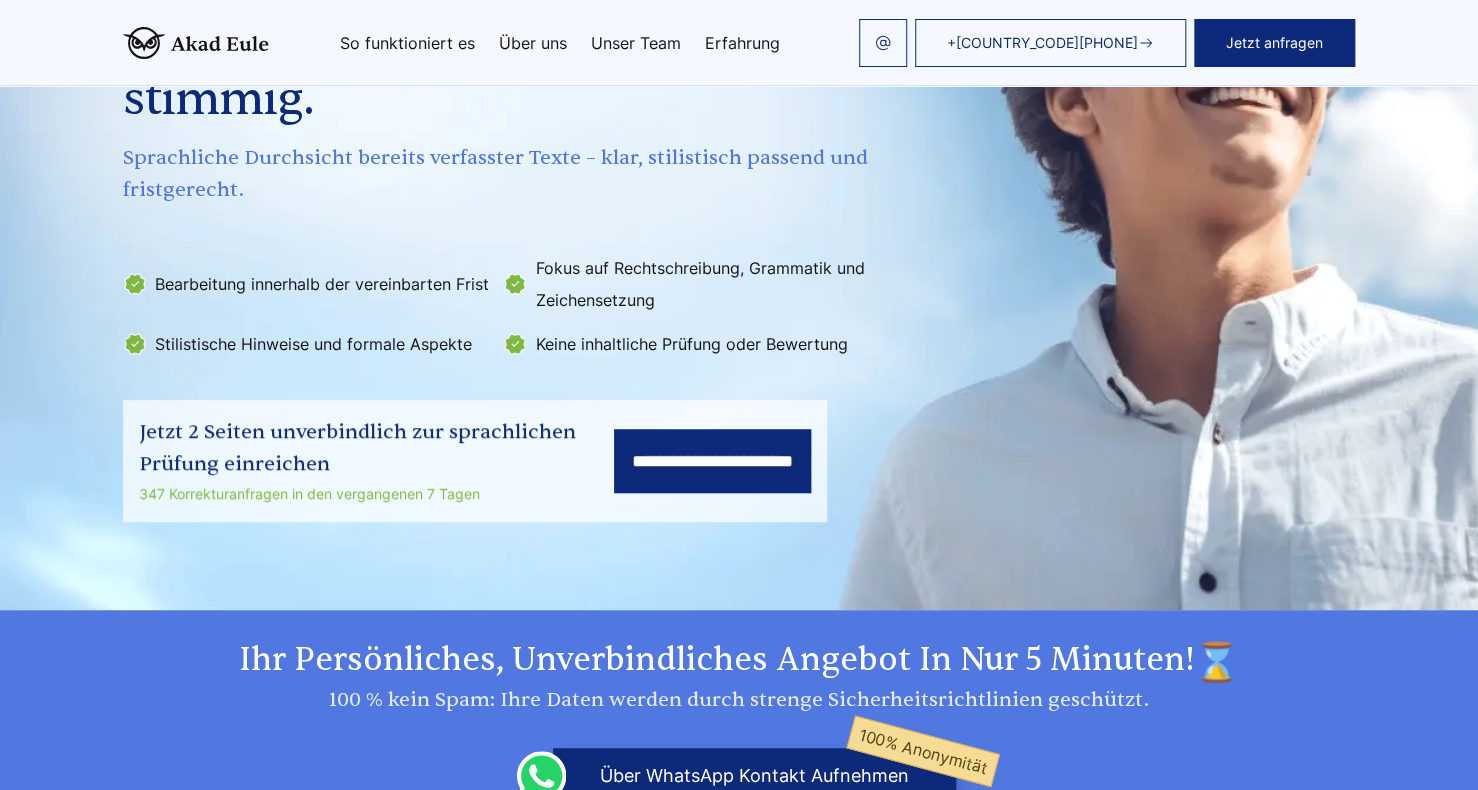 scroll, scrollTop: 360, scrollLeft: 0, axis: vertical 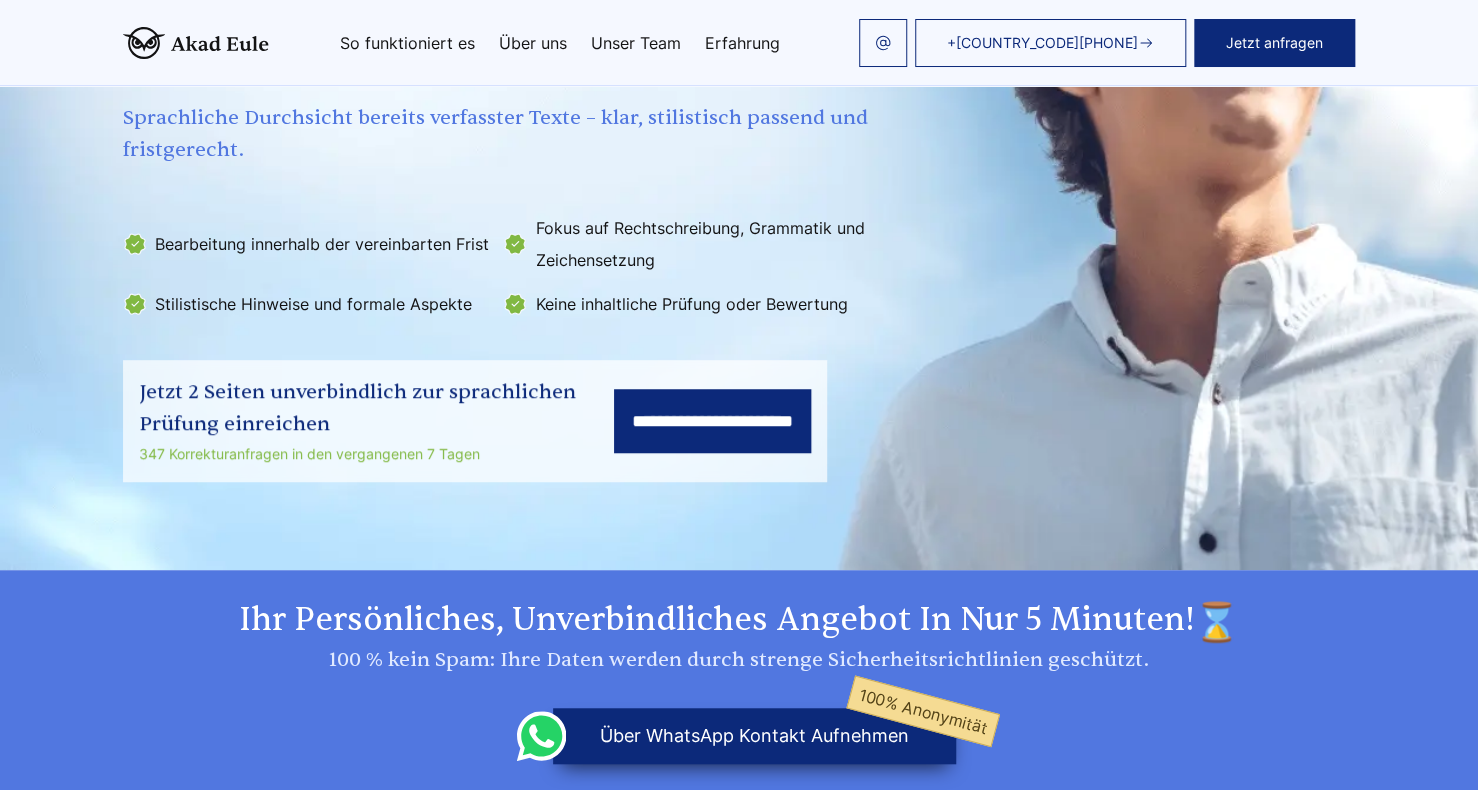 click on "So funktioniert es" at bounding box center [407, 43] 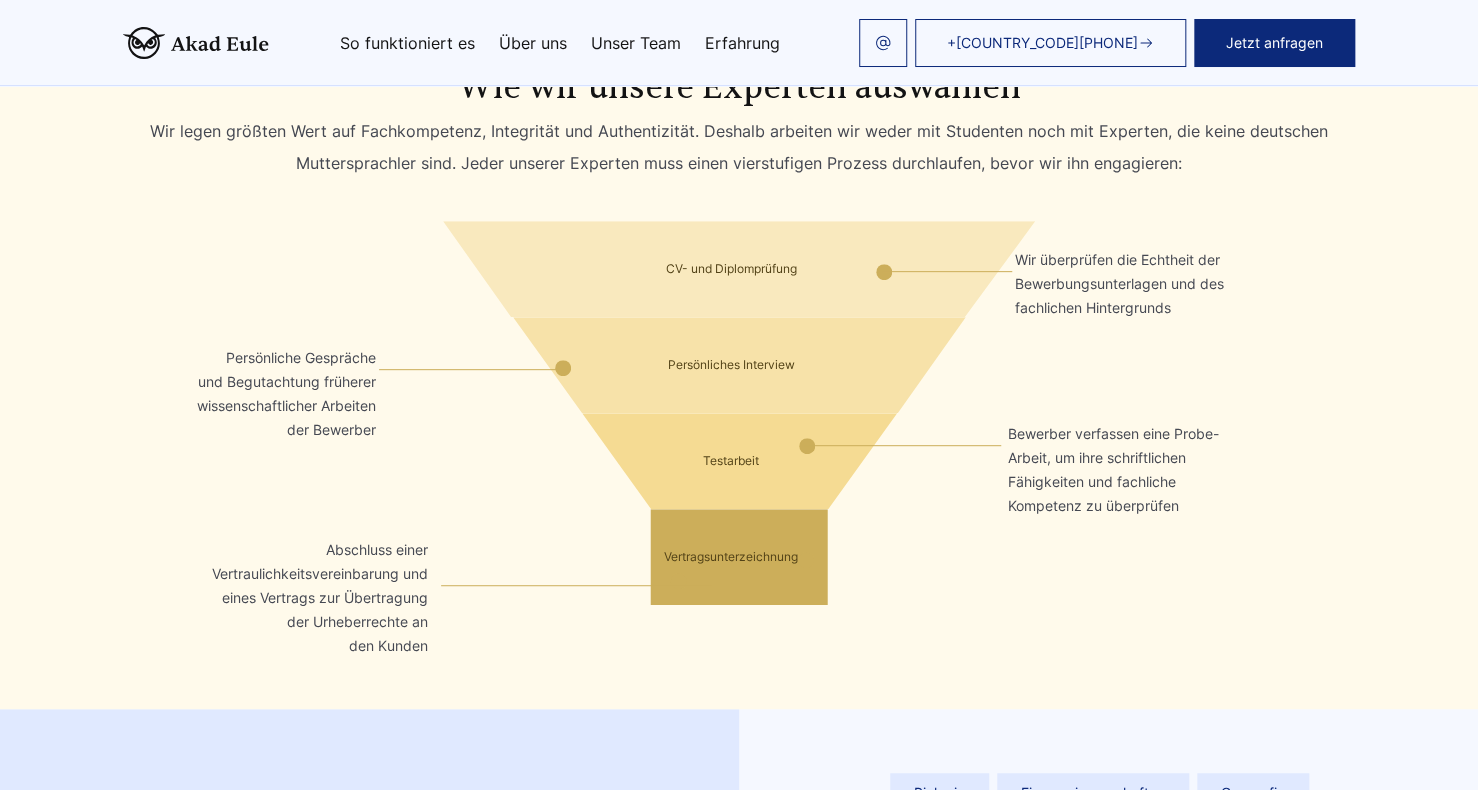 scroll, scrollTop: 0, scrollLeft: 0, axis: both 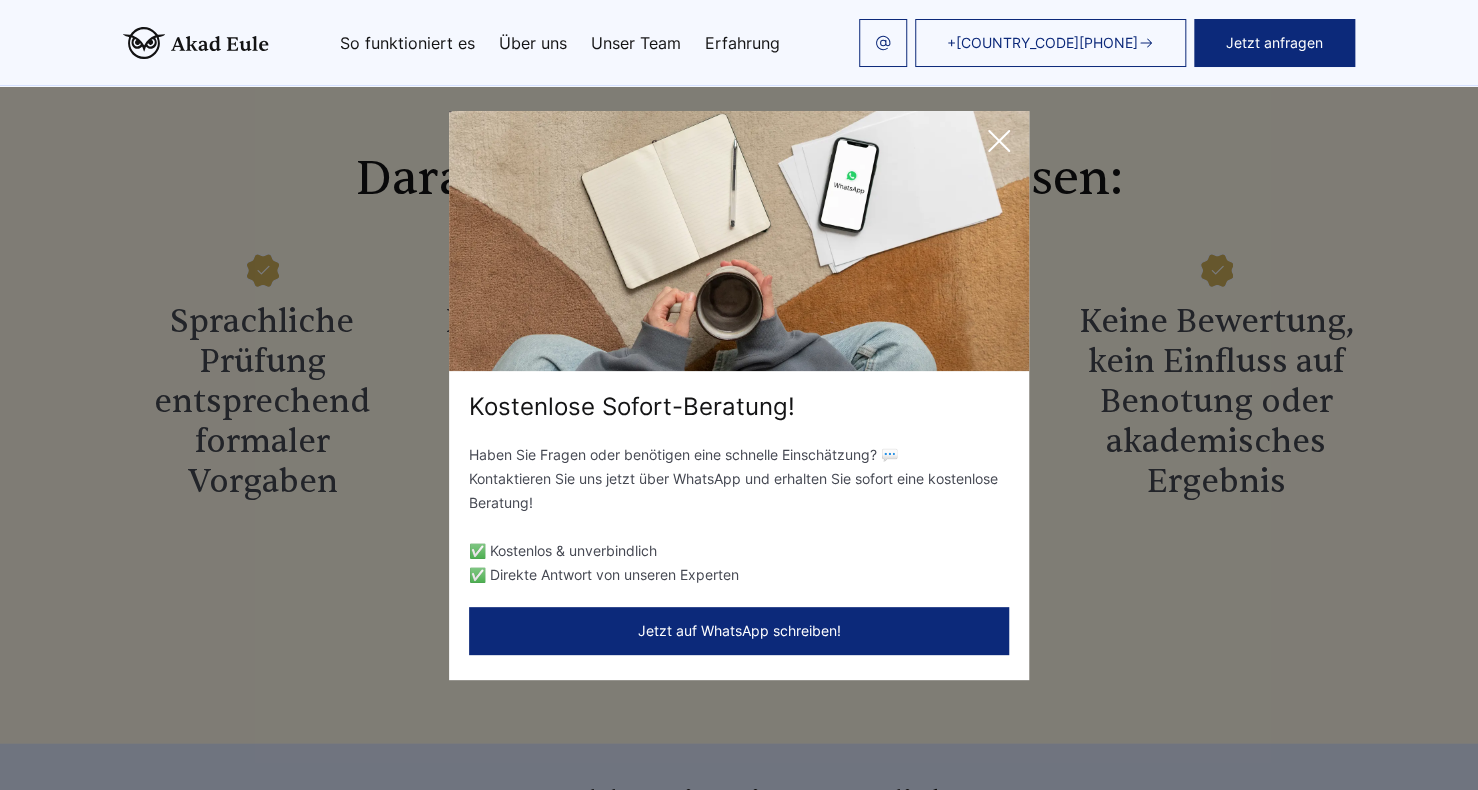 click on "Jetzt
auf
WhatsApp schreiben!" at bounding box center [739, 631] 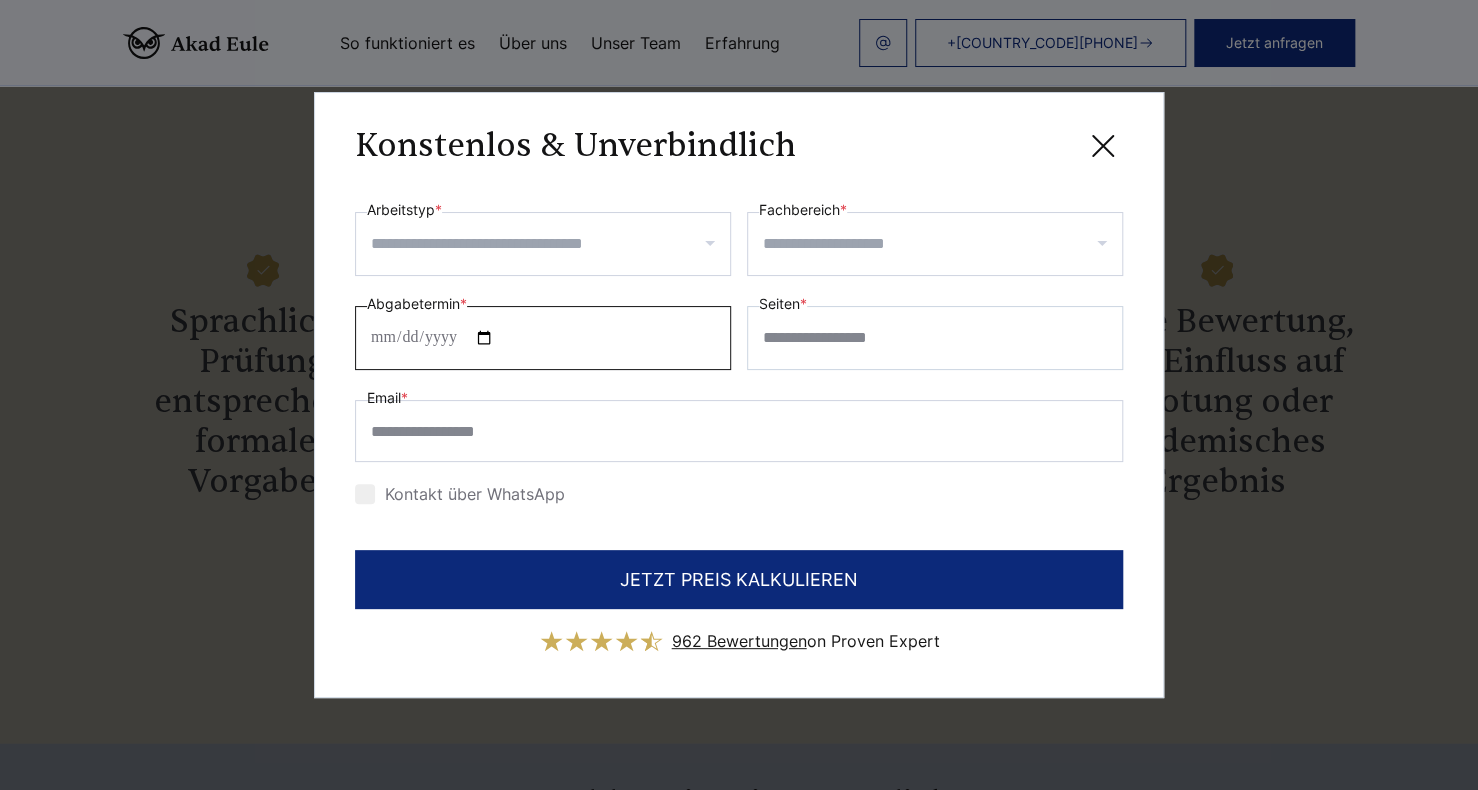 click on "Abgabetermin  *" at bounding box center [543, 338] 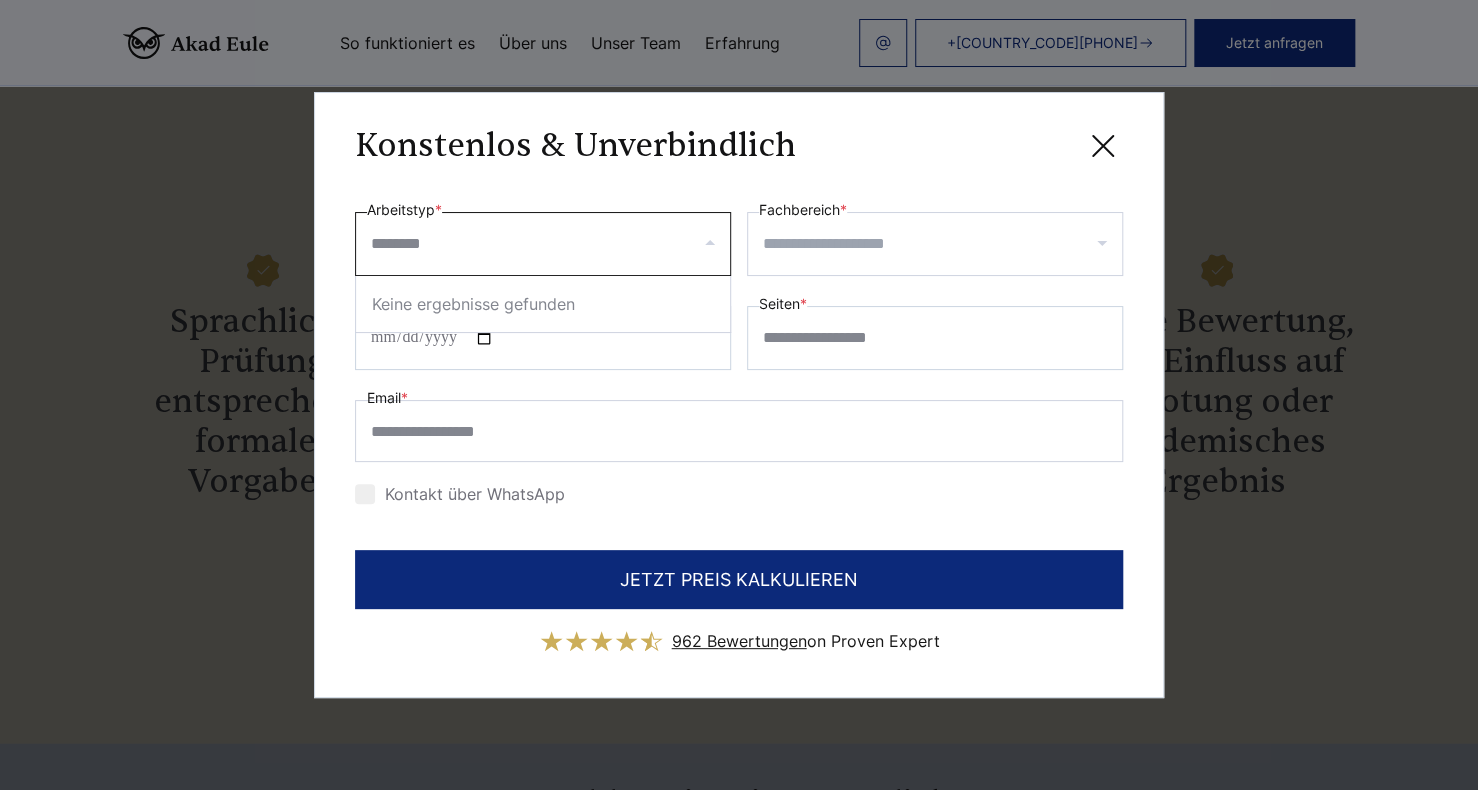 type on "*******" 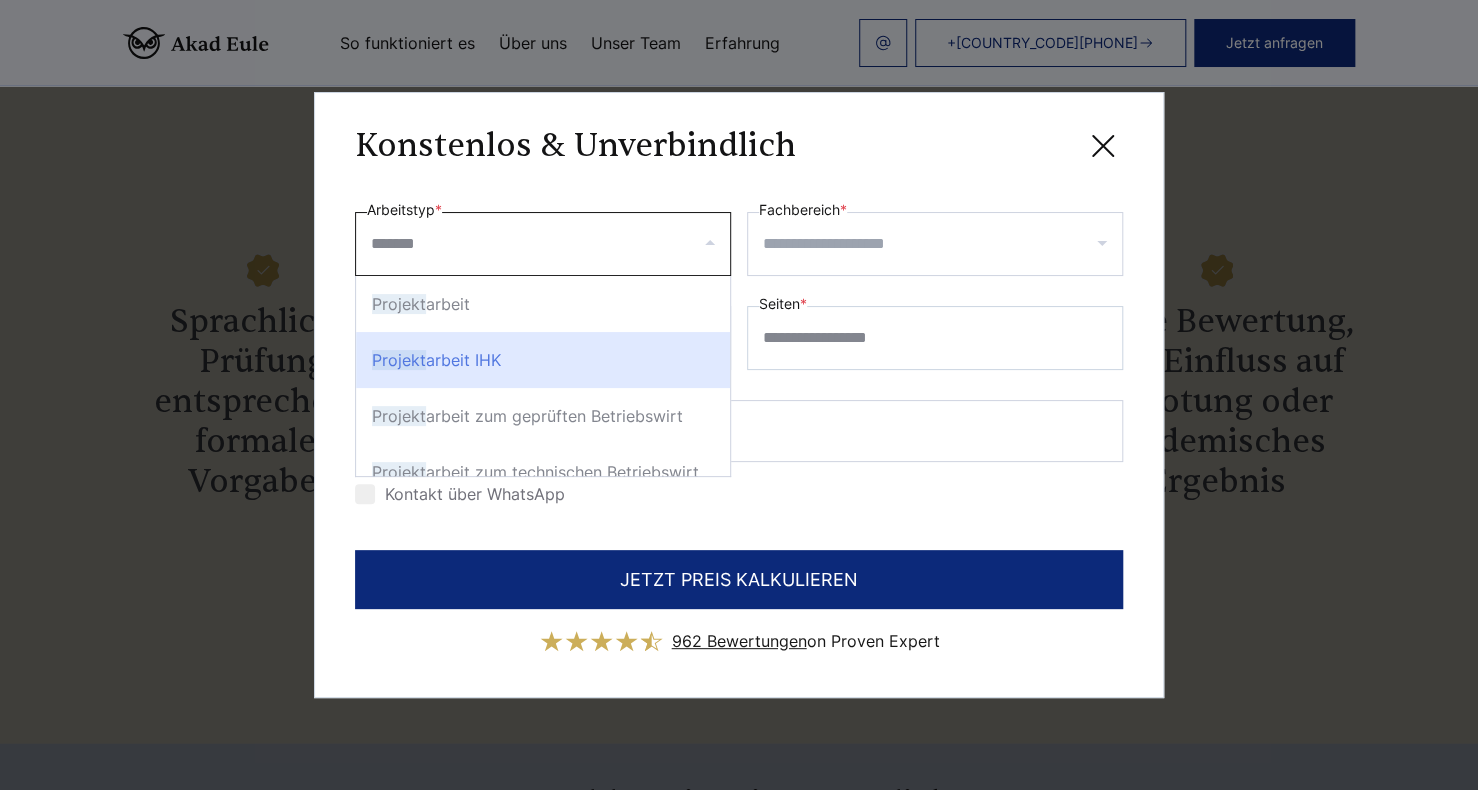 click on "Projekt arbeit IHK" at bounding box center [543, 360] 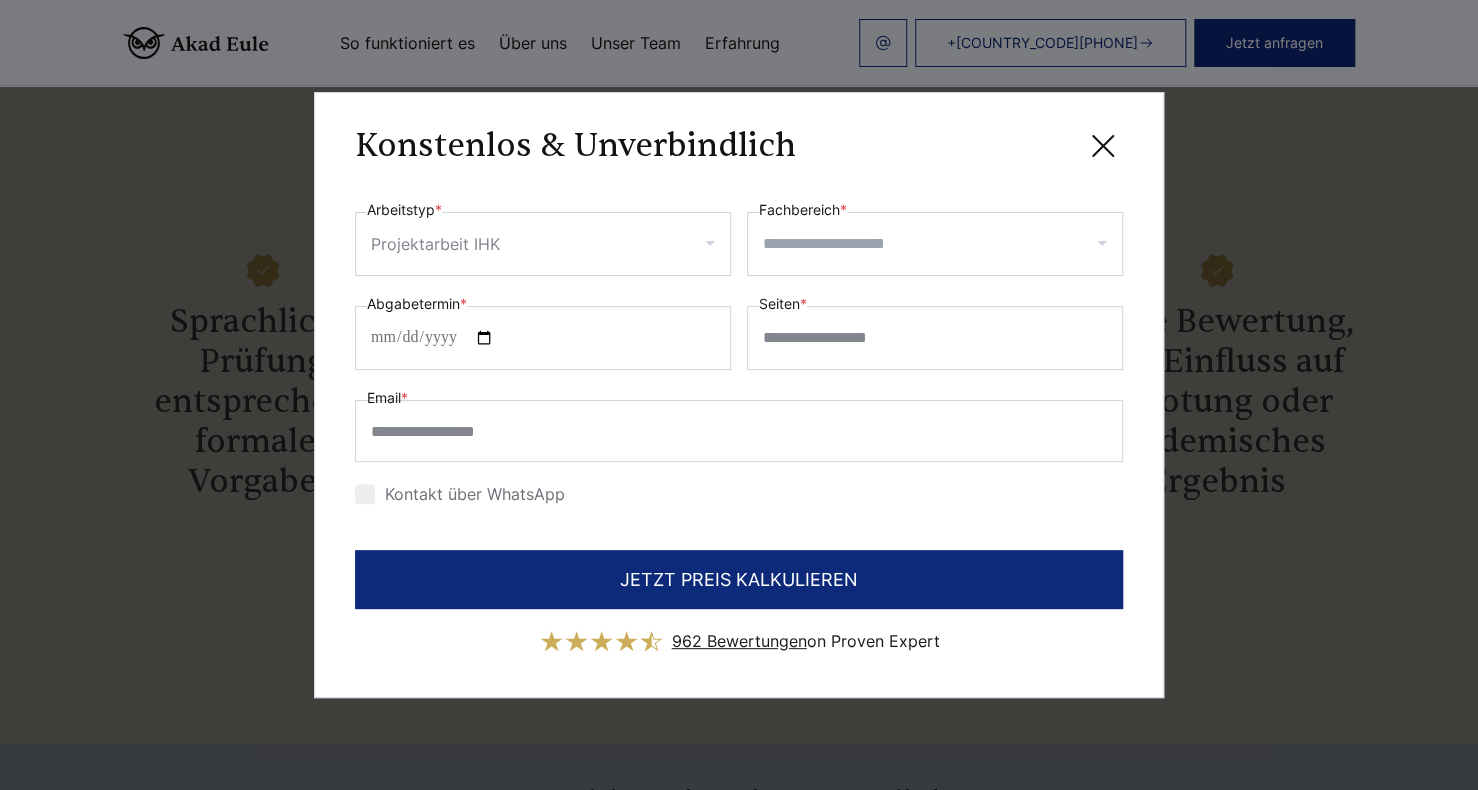 click on "Fachbereich  *" at bounding box center [942, 244] 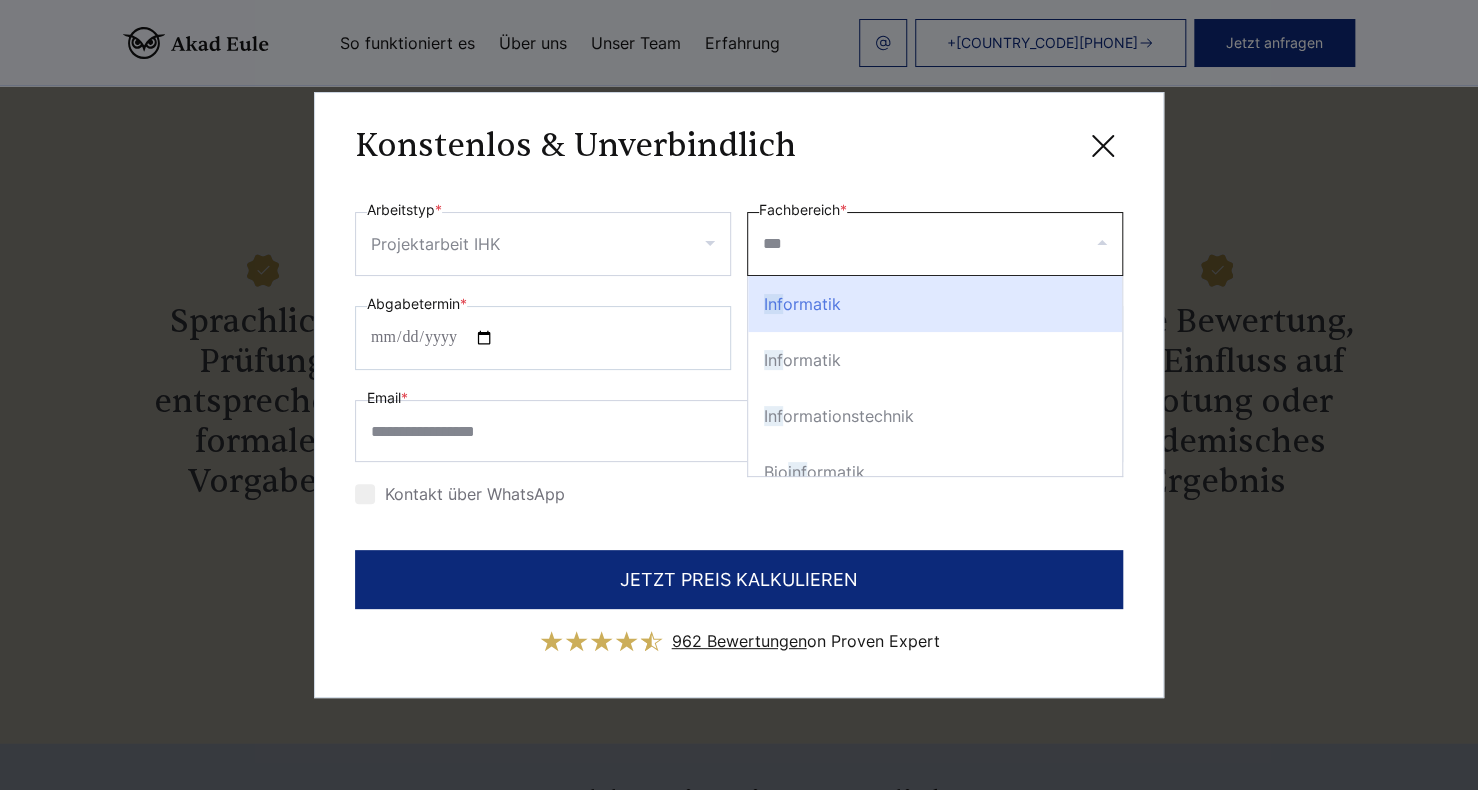 type on "****" 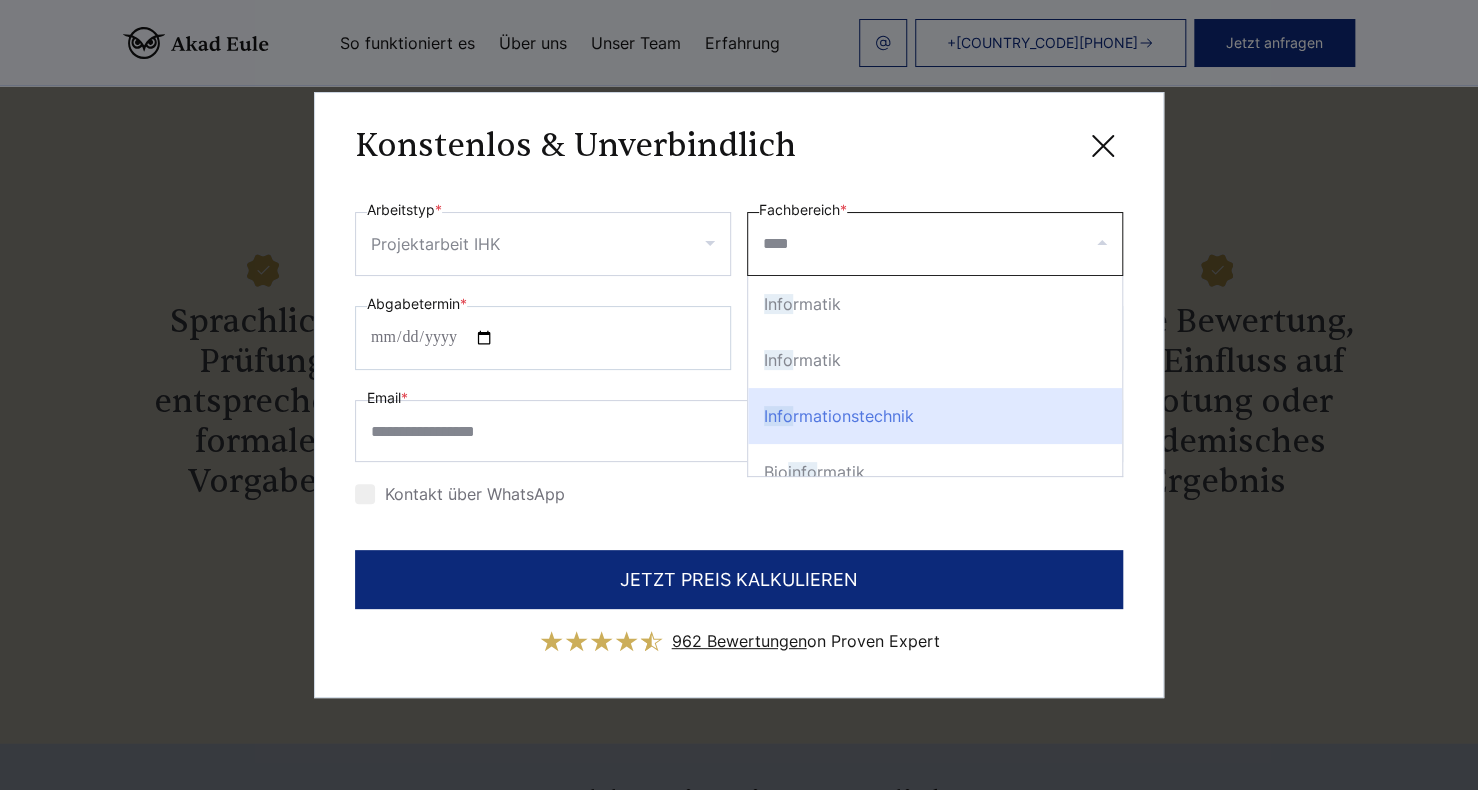 click on "Info rmationstechnik" at bounding box center (935, 416) 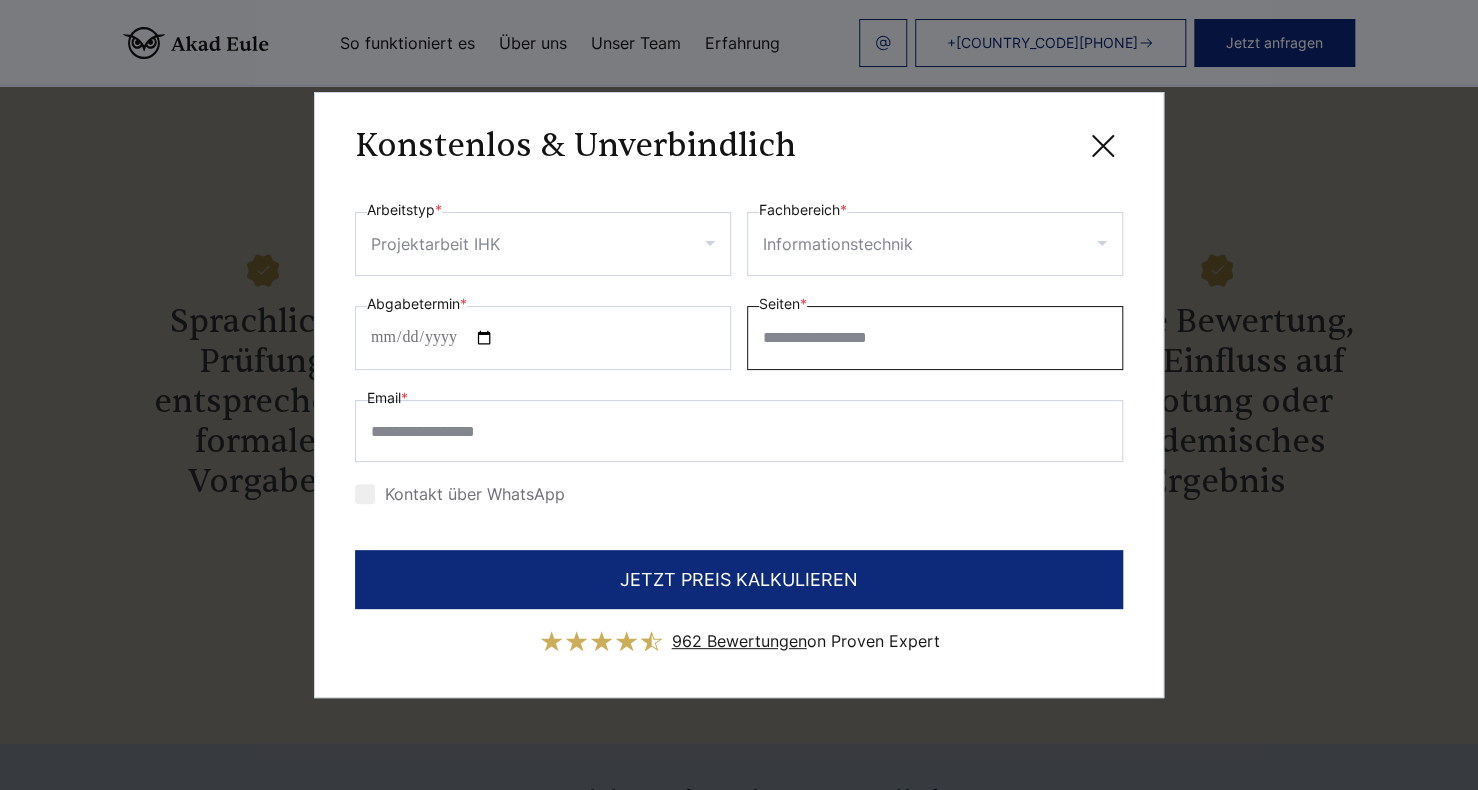 click on "Seiten  *" at bounding box center [935, 338] 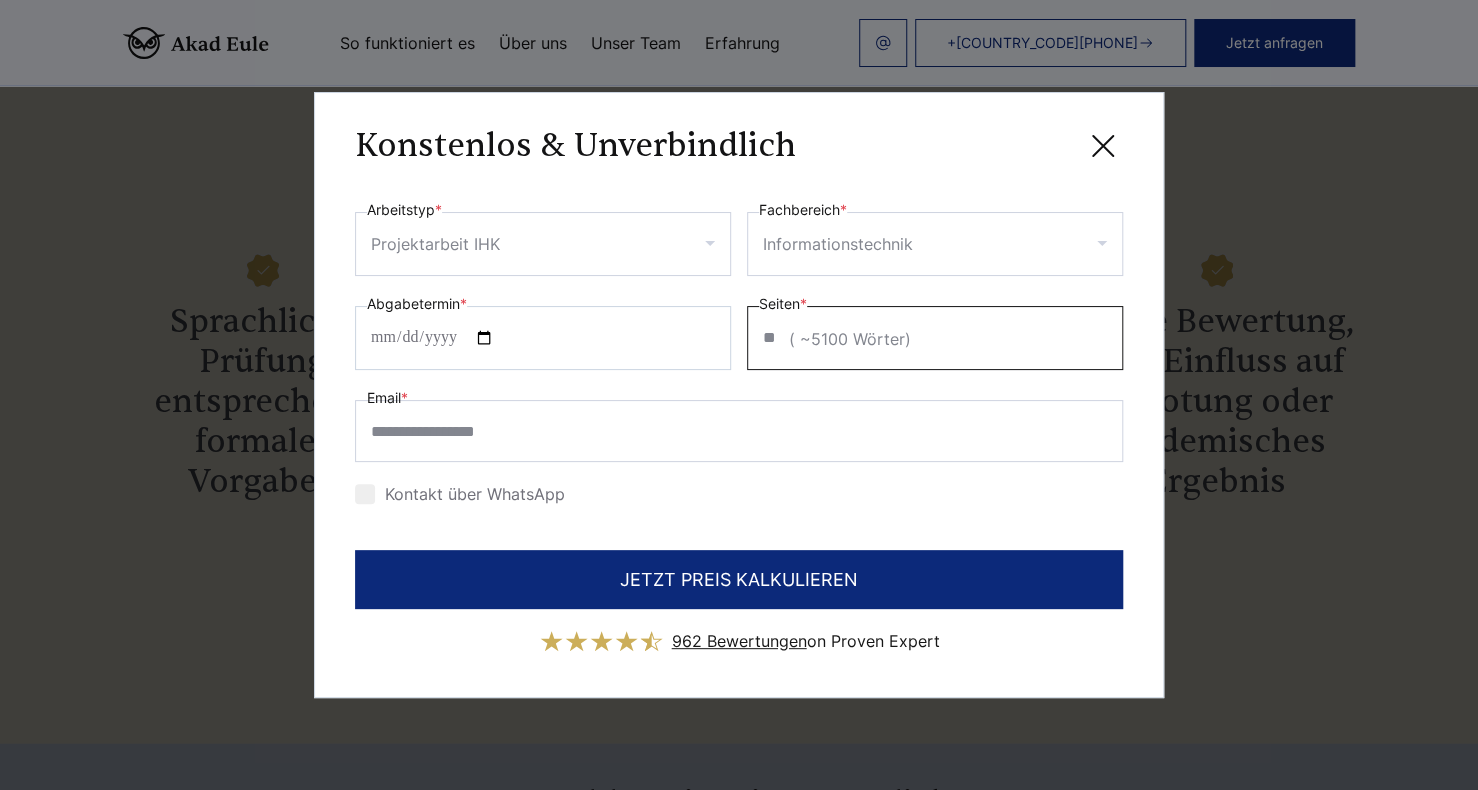 type on "**" 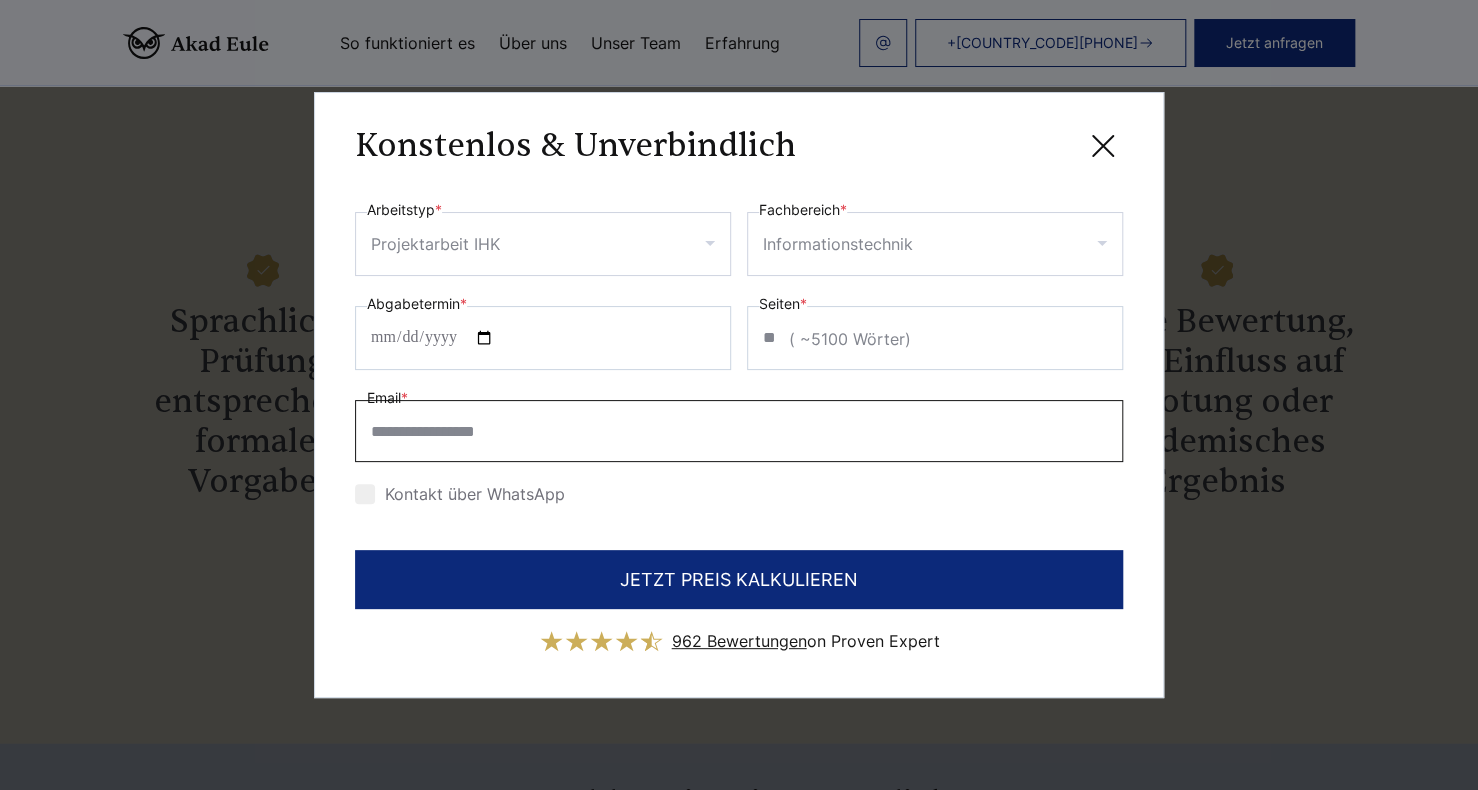 click on "Email  *" at bounding box center [739, 431] 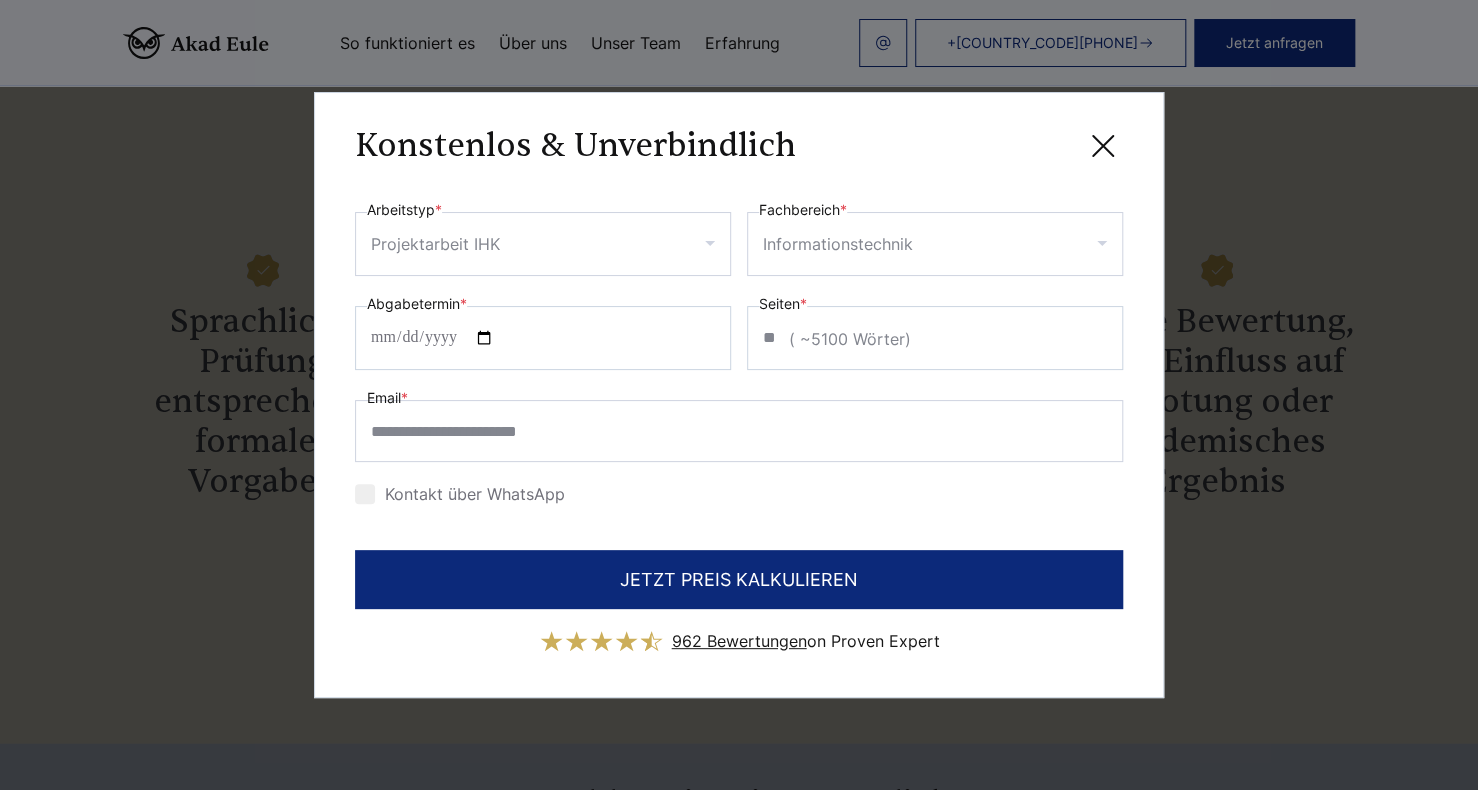 click on "Kontakt über WhatsApp" at bounding box center (460, 494) 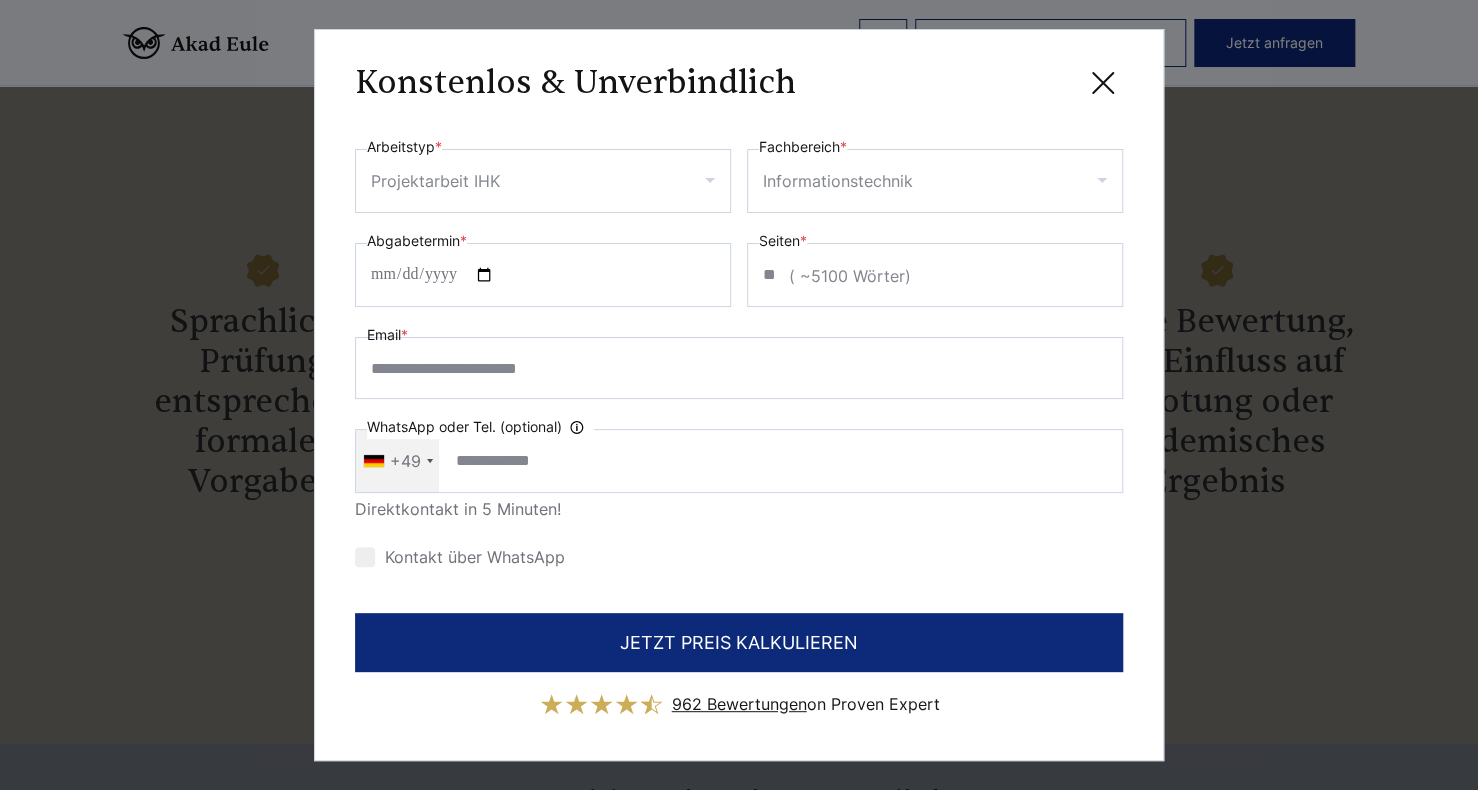 click at bounding box center [365, 557] 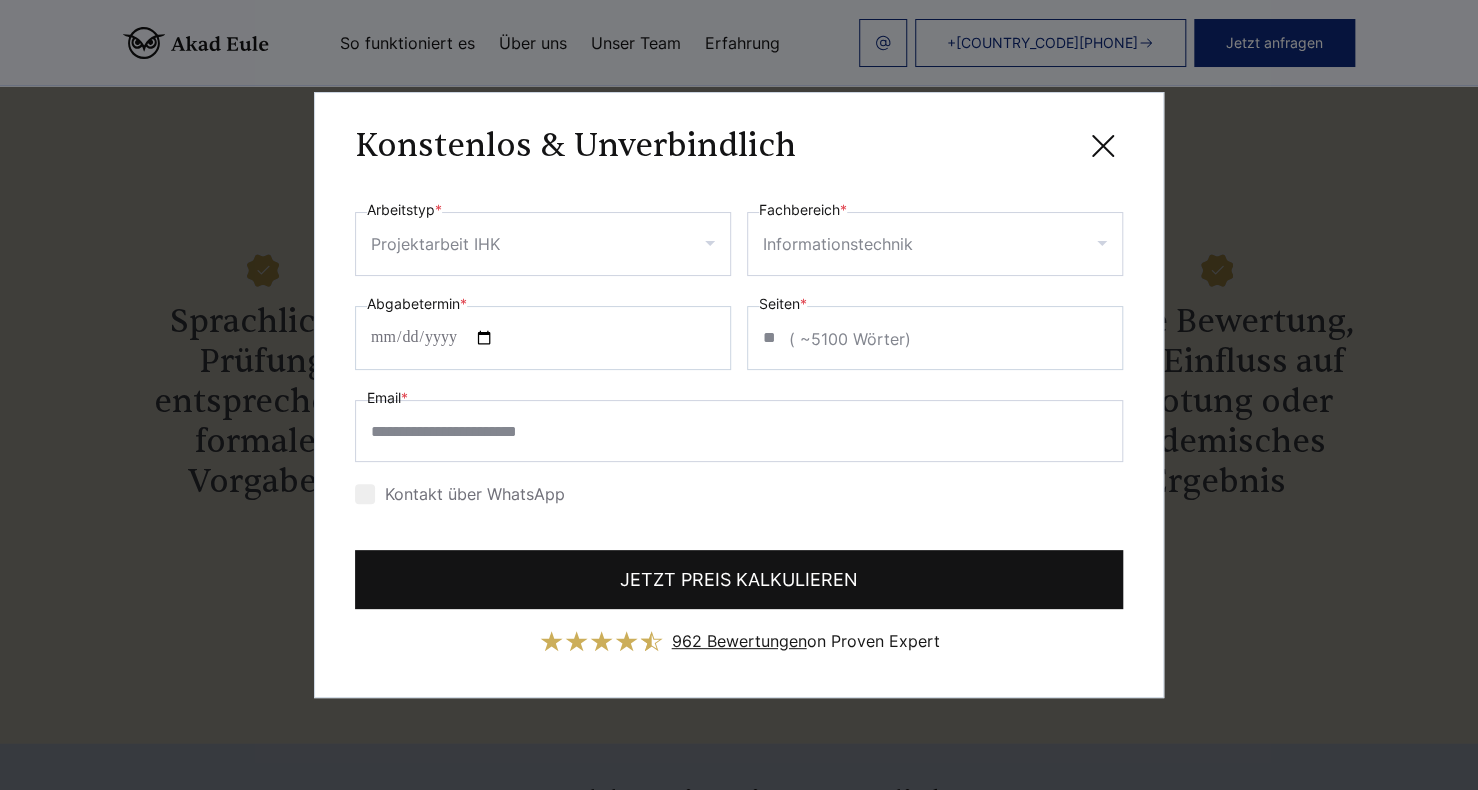click on "JETZT PREIS KALKULIEREN" at bounding box center (739, 579) 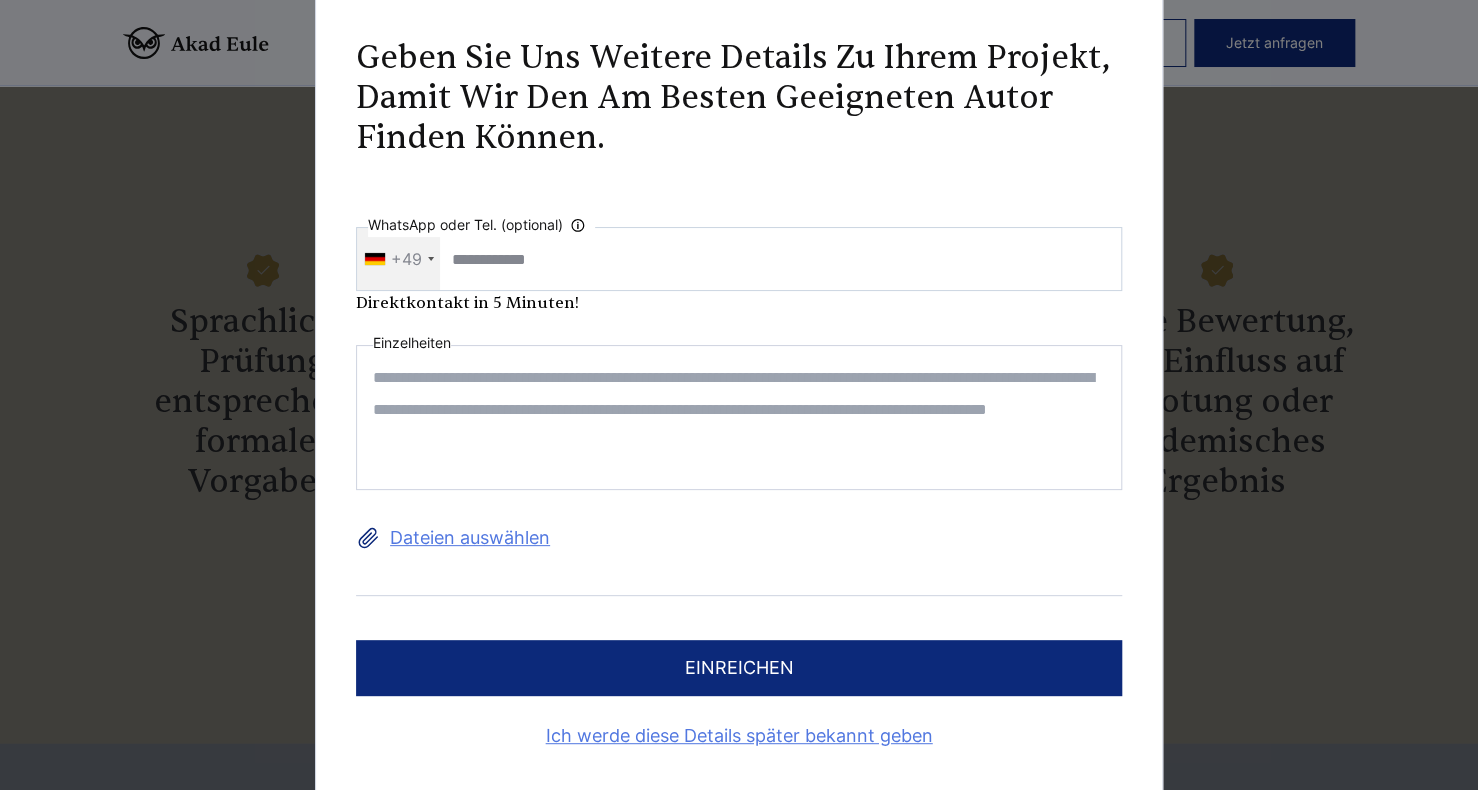 scroll, scrollTop: 0, scrollLeft: 0, axis: both 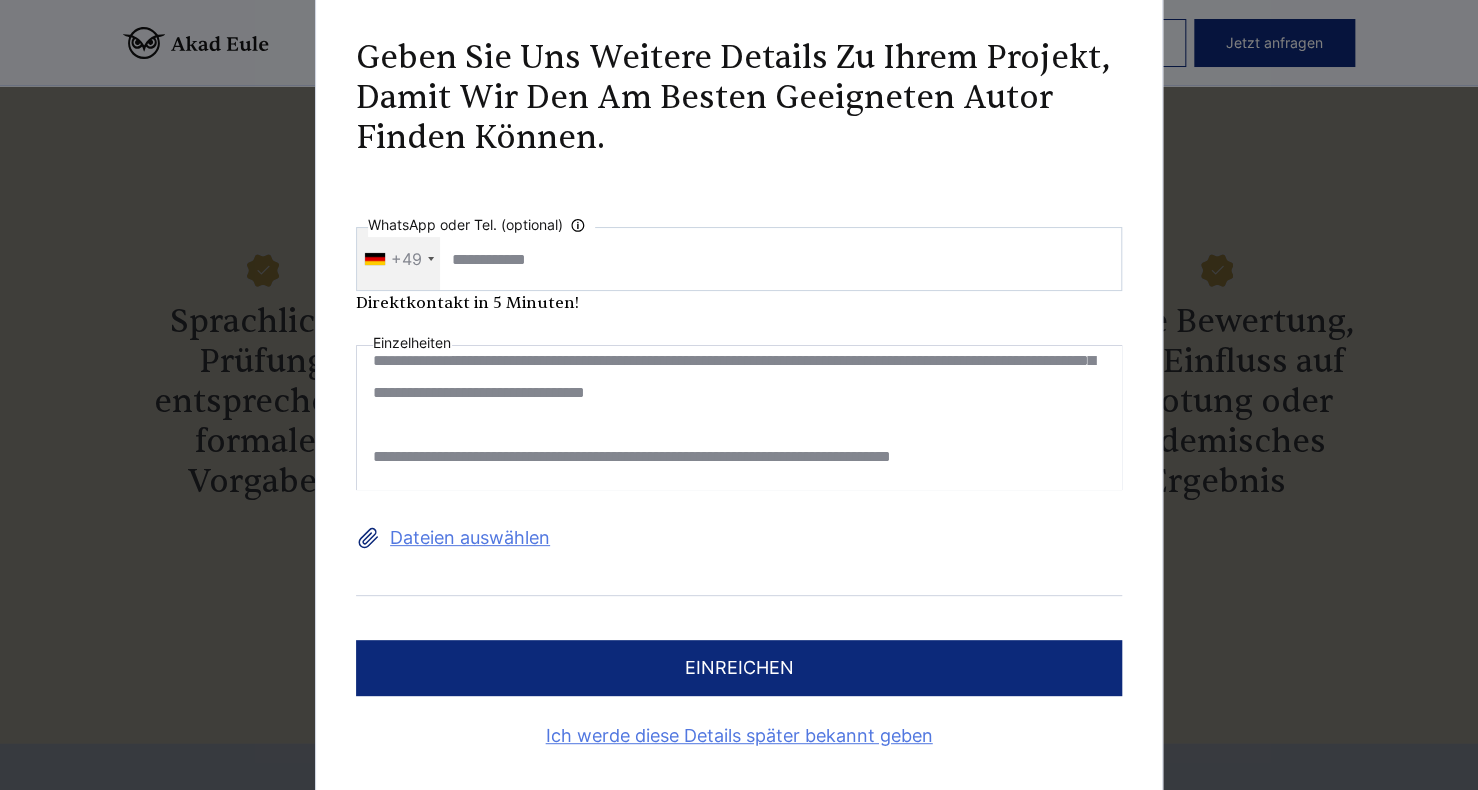 type on "**********" 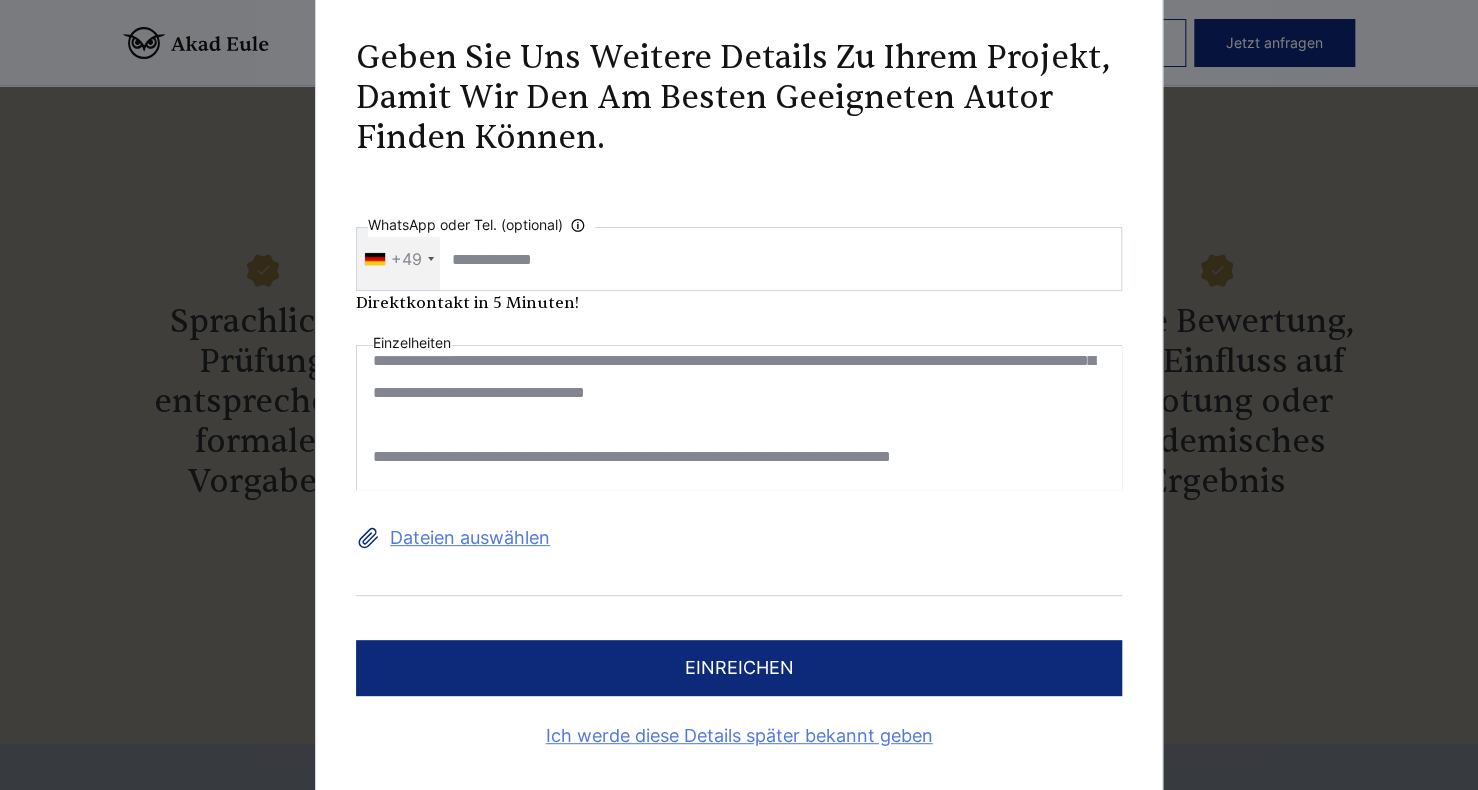 type on "**********" 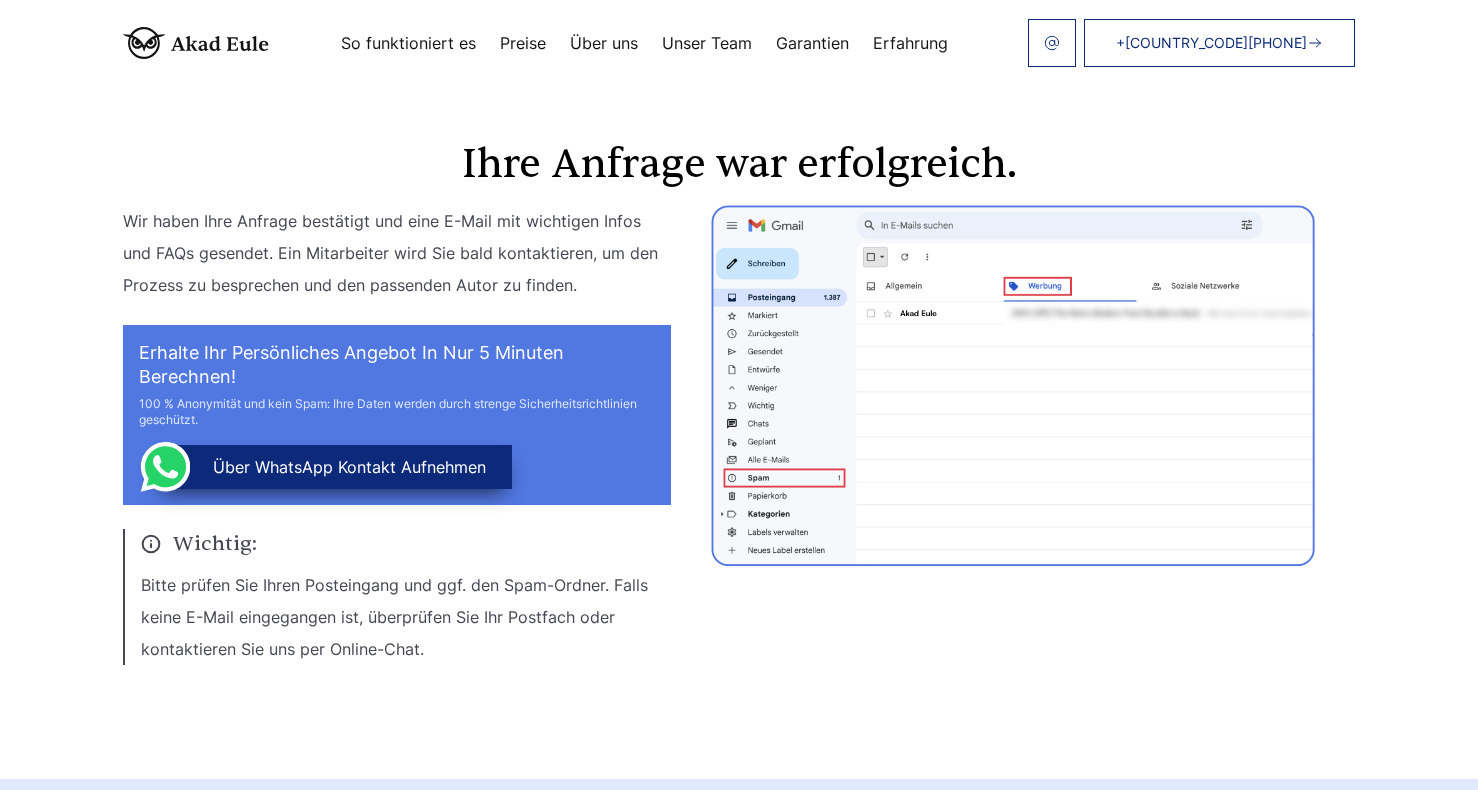 scroll, scrollTop: 0, scrollLeft: 0, axis: both 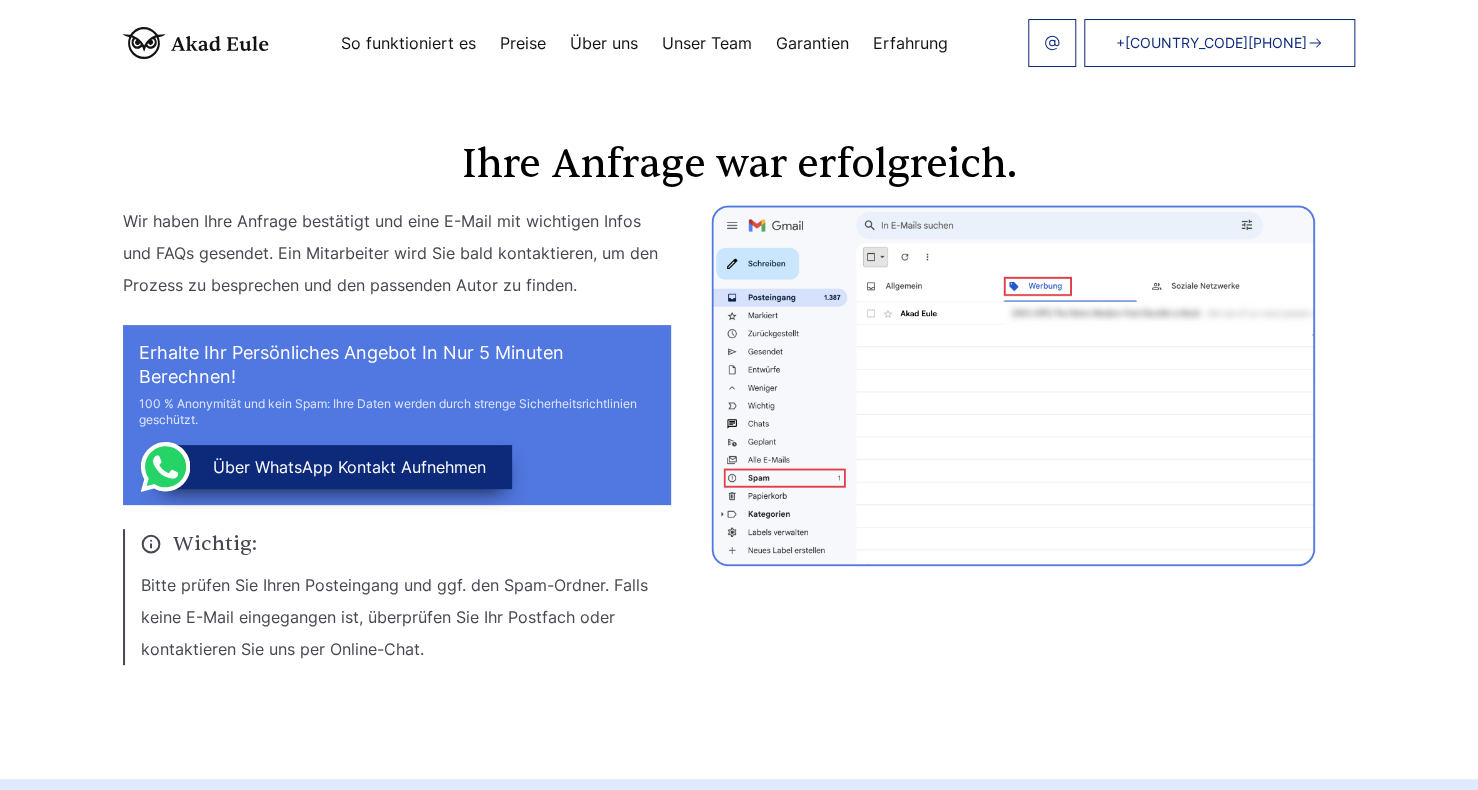 click on "Ihre Anfrage war erfolgreich.
Wir haben Ihre Anfrage bestätigt und eine E-Mail mit wichtigen Infos und FAQs gesendet. Ein Mitarbeiter wird Sie bald kontaktieren, um den Prozess zu besprechen und den passenden Autor zu finden.
Erhalte Ihr persönliches Angebot in nur 5 Minuten berechnen!
100 % Anonymität und kein Spam: Ihre Daten werden durch strenge Sicherheitsrichtlinien geschützt.
über WhatsApp Kontakt aufnehmen
Wichtig:
Bitte prüfen Sie Ihren Posteingang und ggf. den Spam-Ordner. Falls keine E-Mail eingegangen ist, überprüfen Sie Ihr Postfach oder kontaktieren Sie uns per Online-Chat." at bounding box center (739, 389) 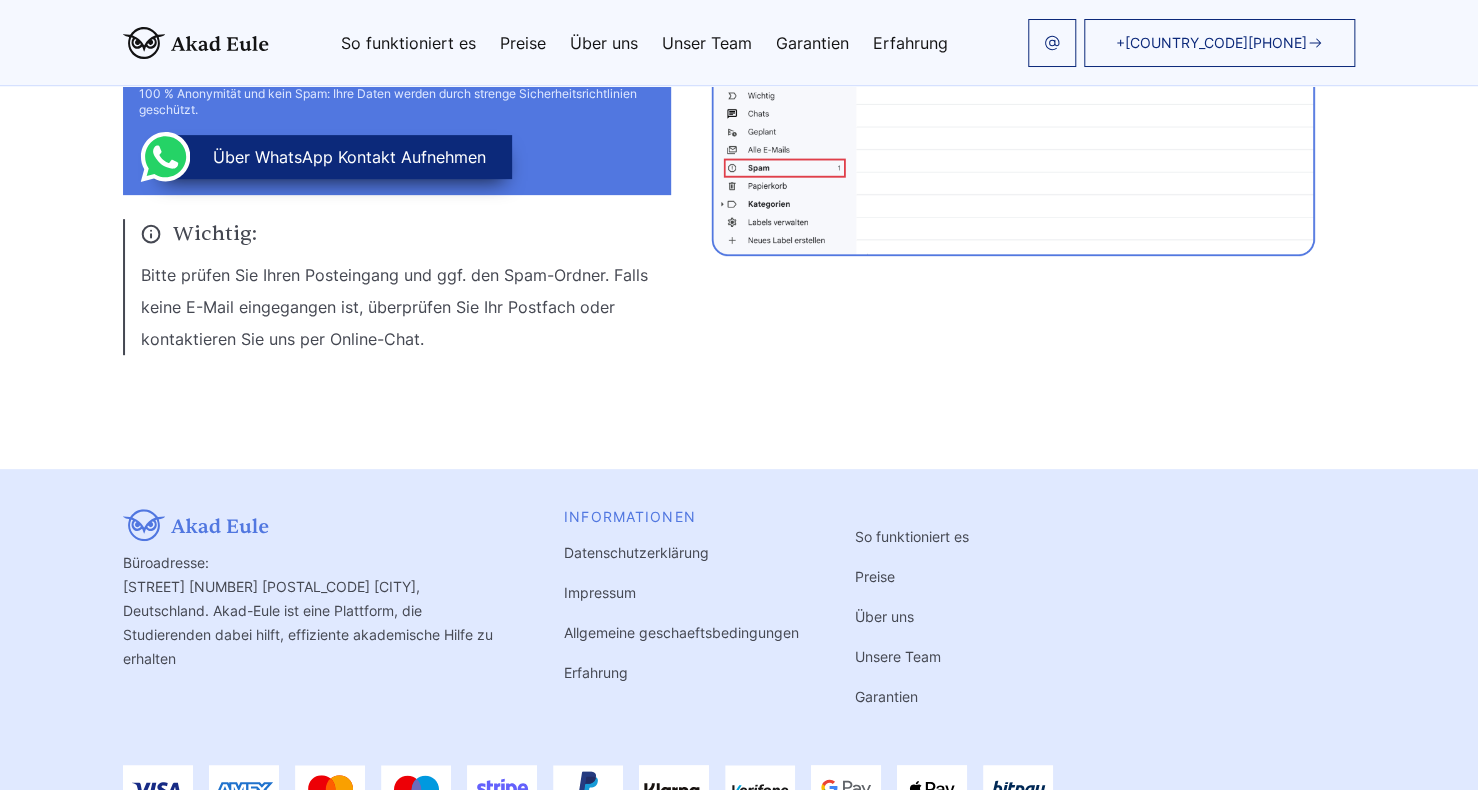 scroll, scrollTop: 320, scrollLeft: 0, axis: vertical 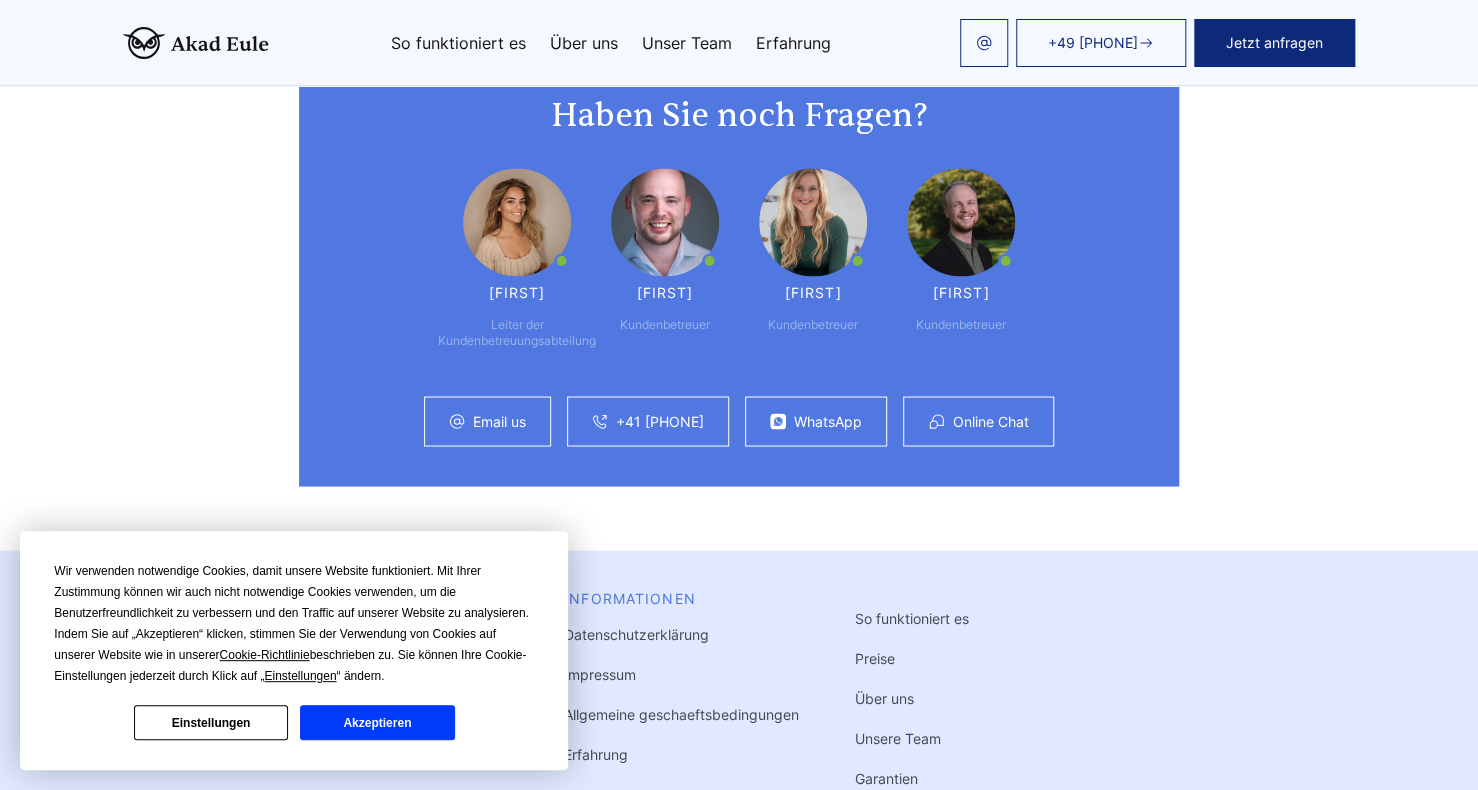 click on "Akzeptieren" at bounding box center (377, 722) 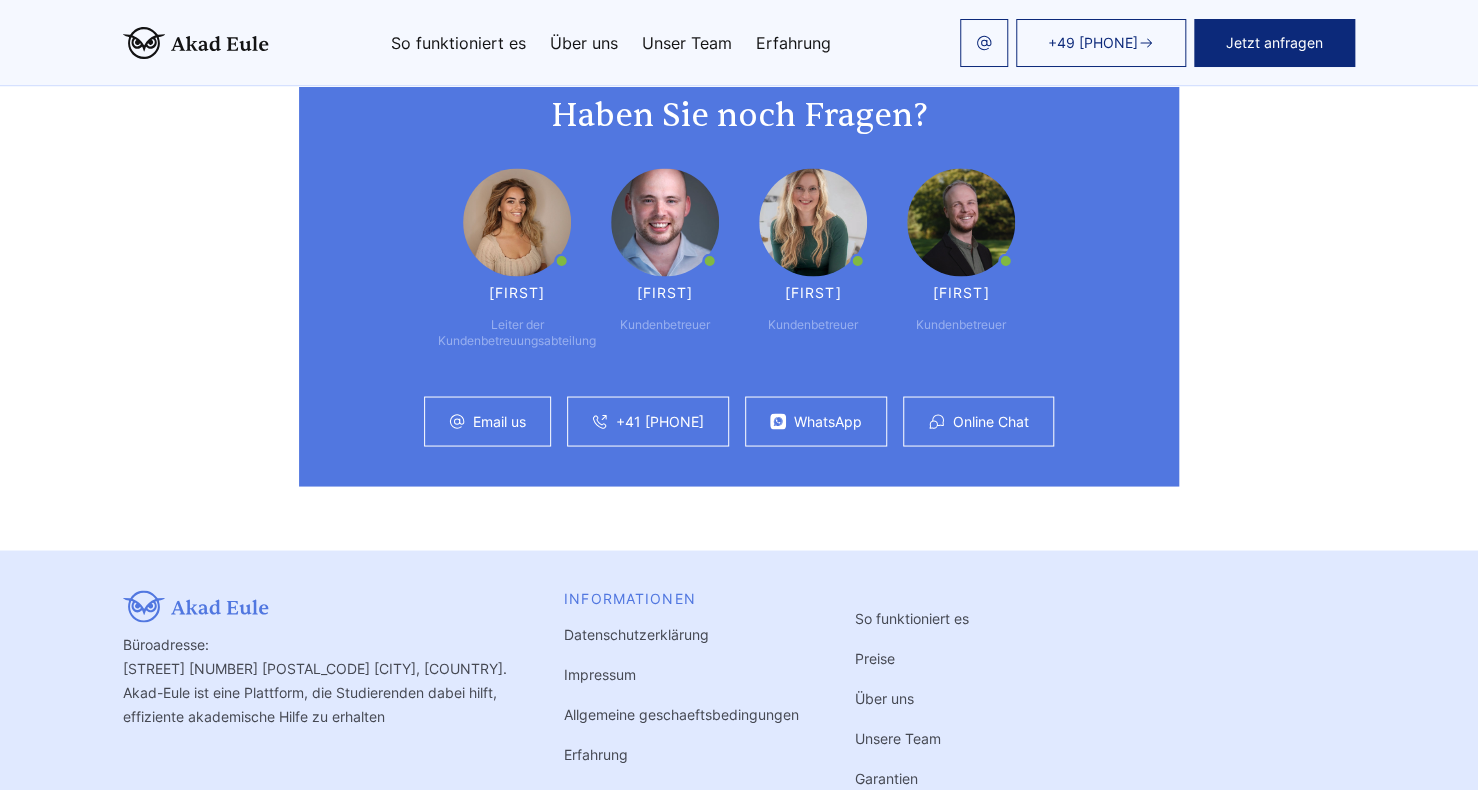 click on "Online Chat" at bounding box center [978, 421] 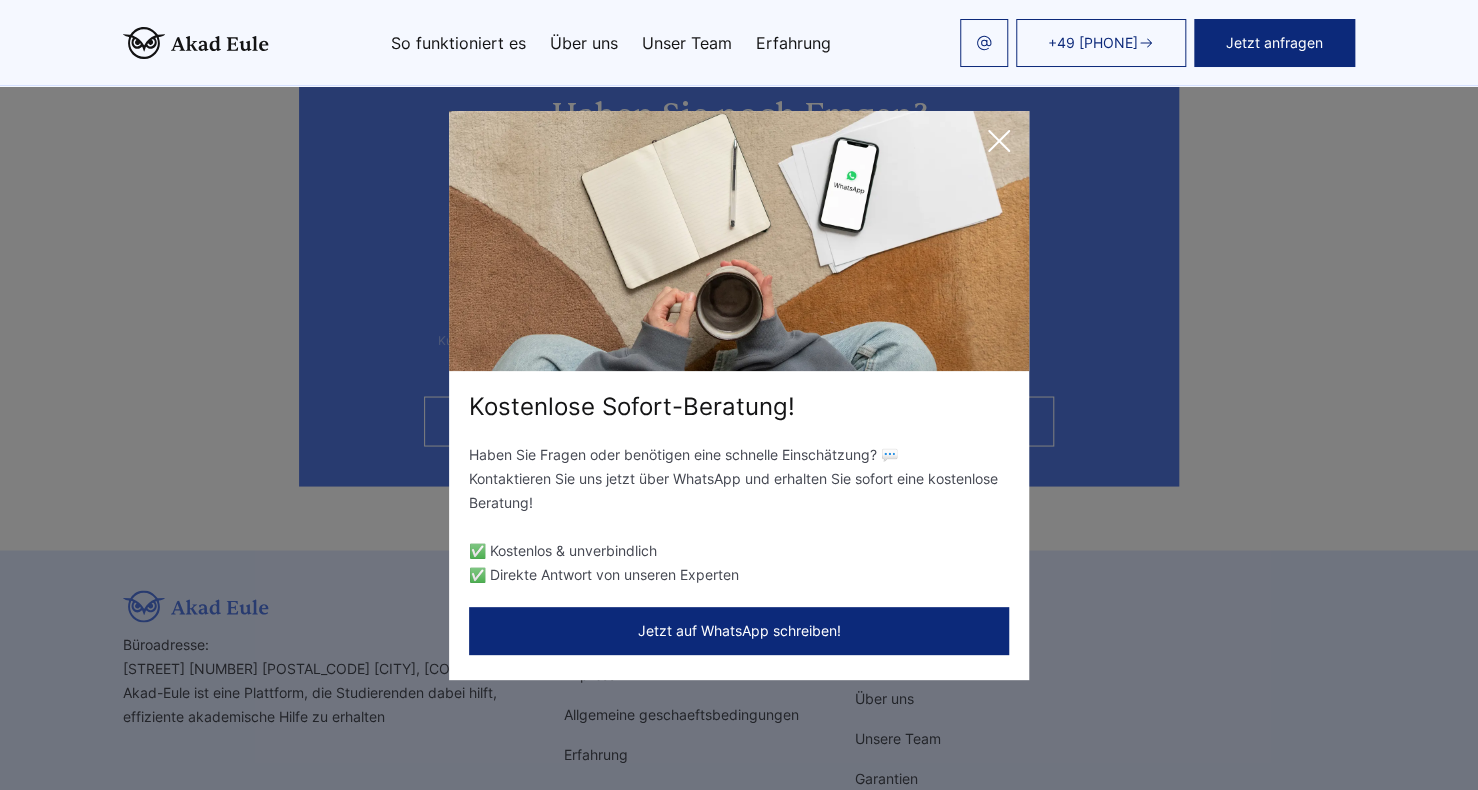 click 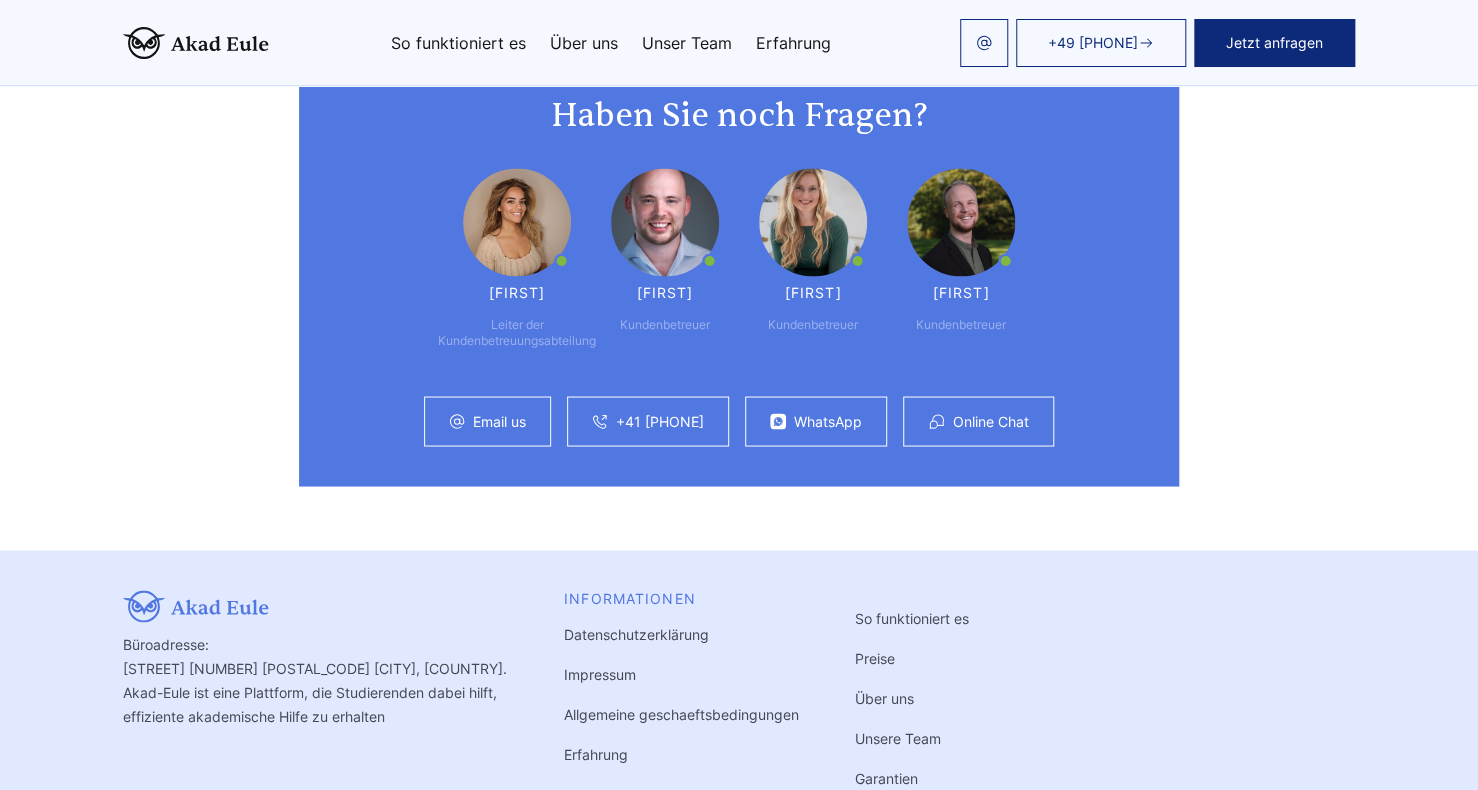 click on "Online Chat" at bounding box center [978, 421] 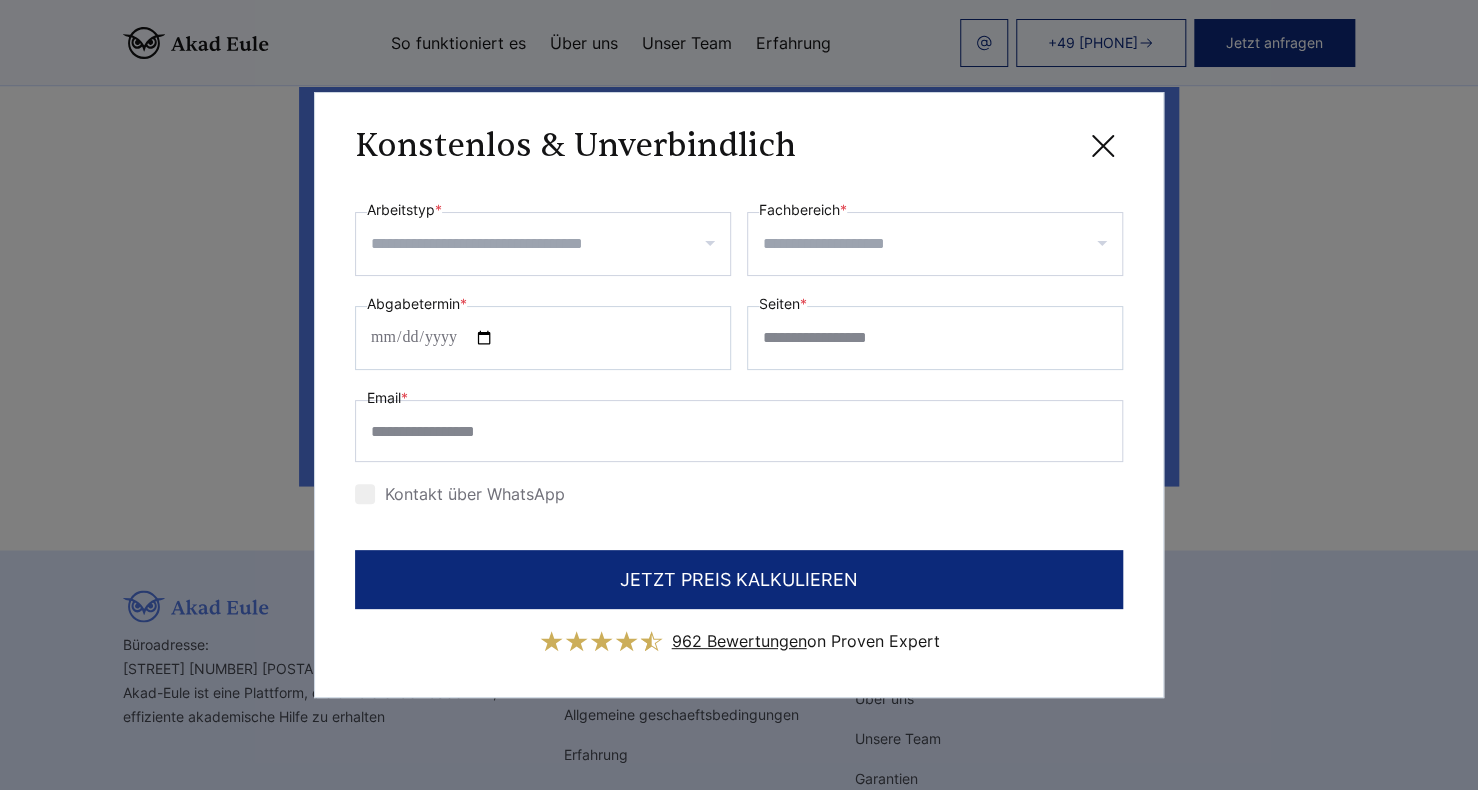 click 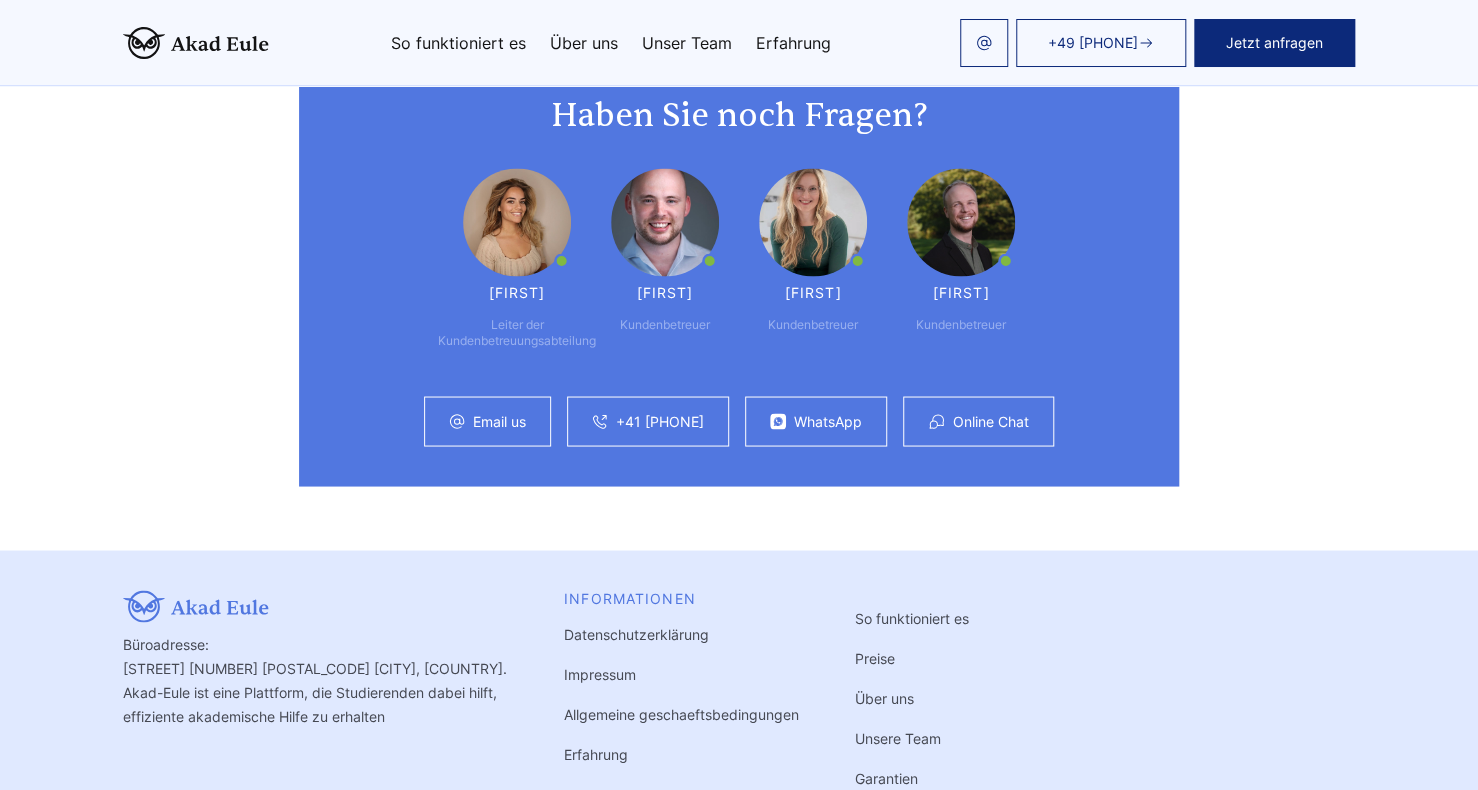 click on "Online Chat" at bounding box center (991, 421) 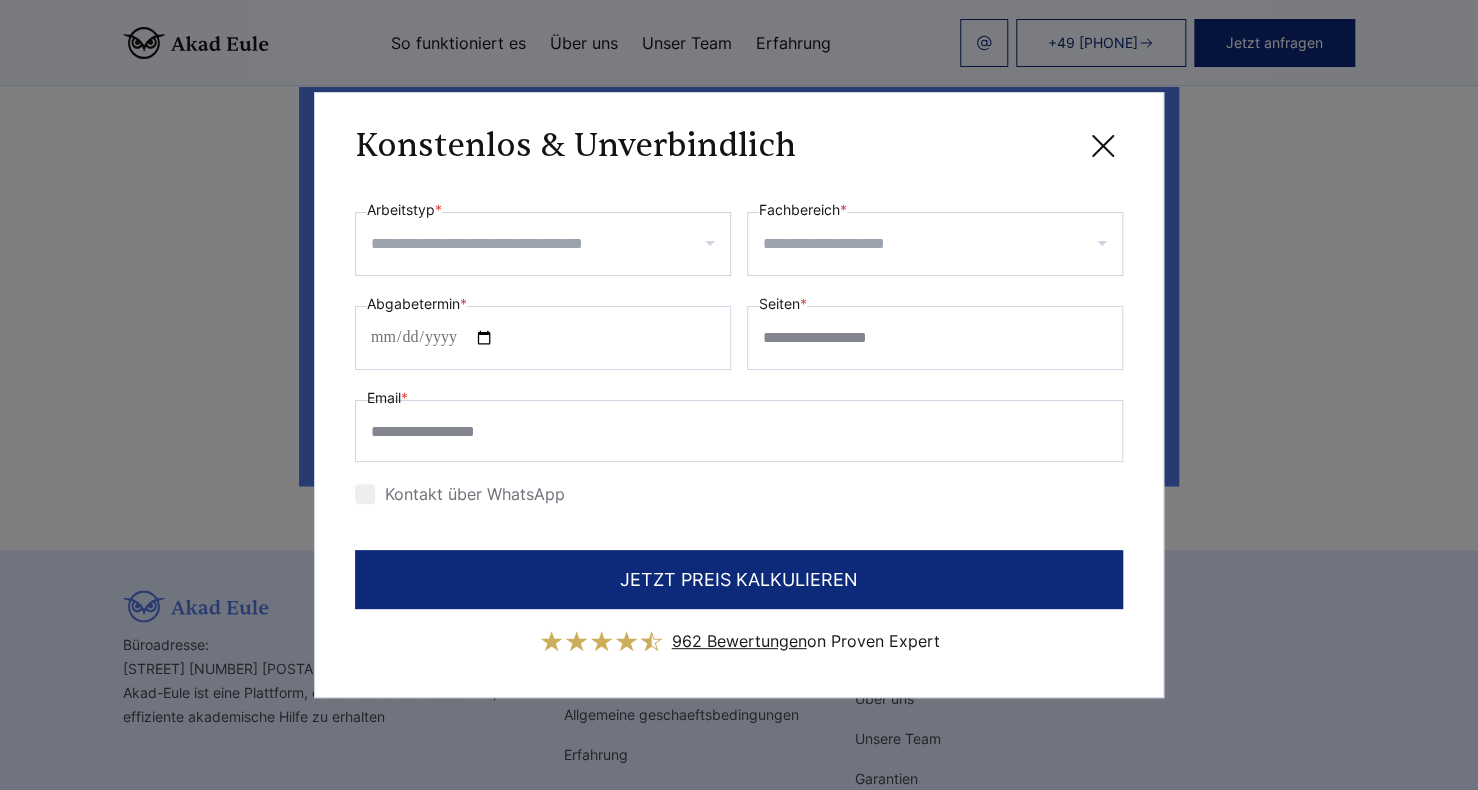 click 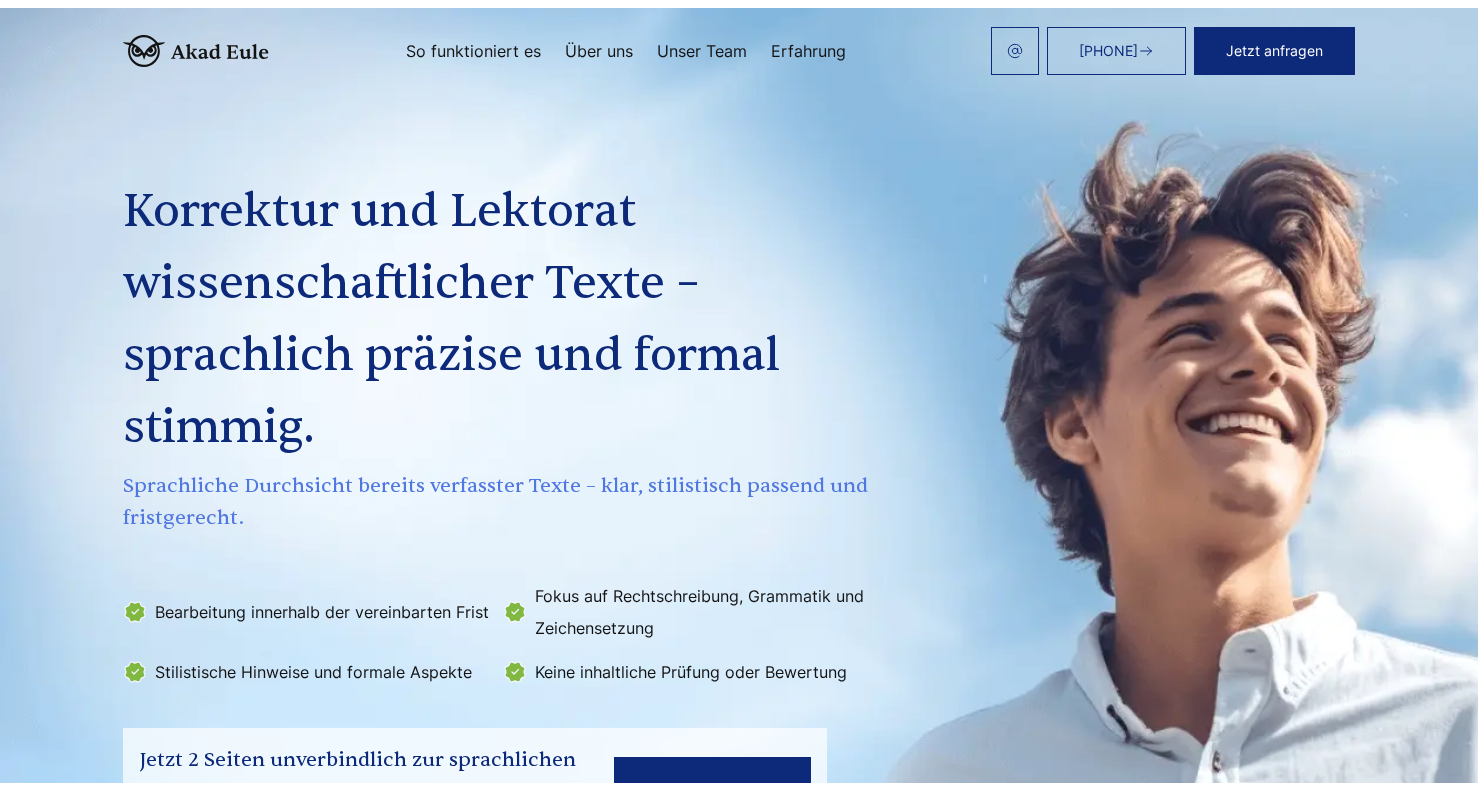 scroll, scrollTop: 0, scrollLeft: 0, axis: both 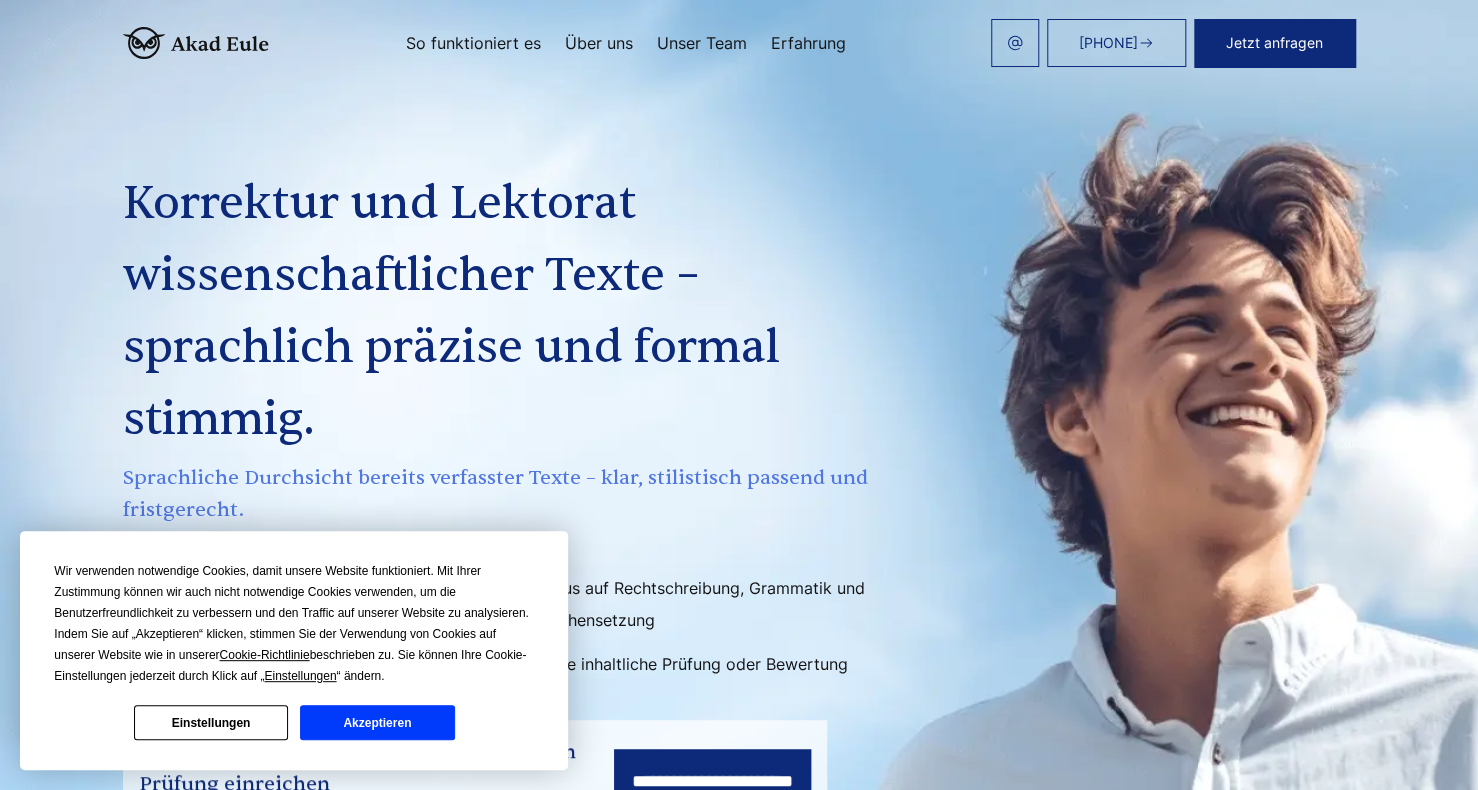 click on "Über uns" at bounding box center [599, 43] 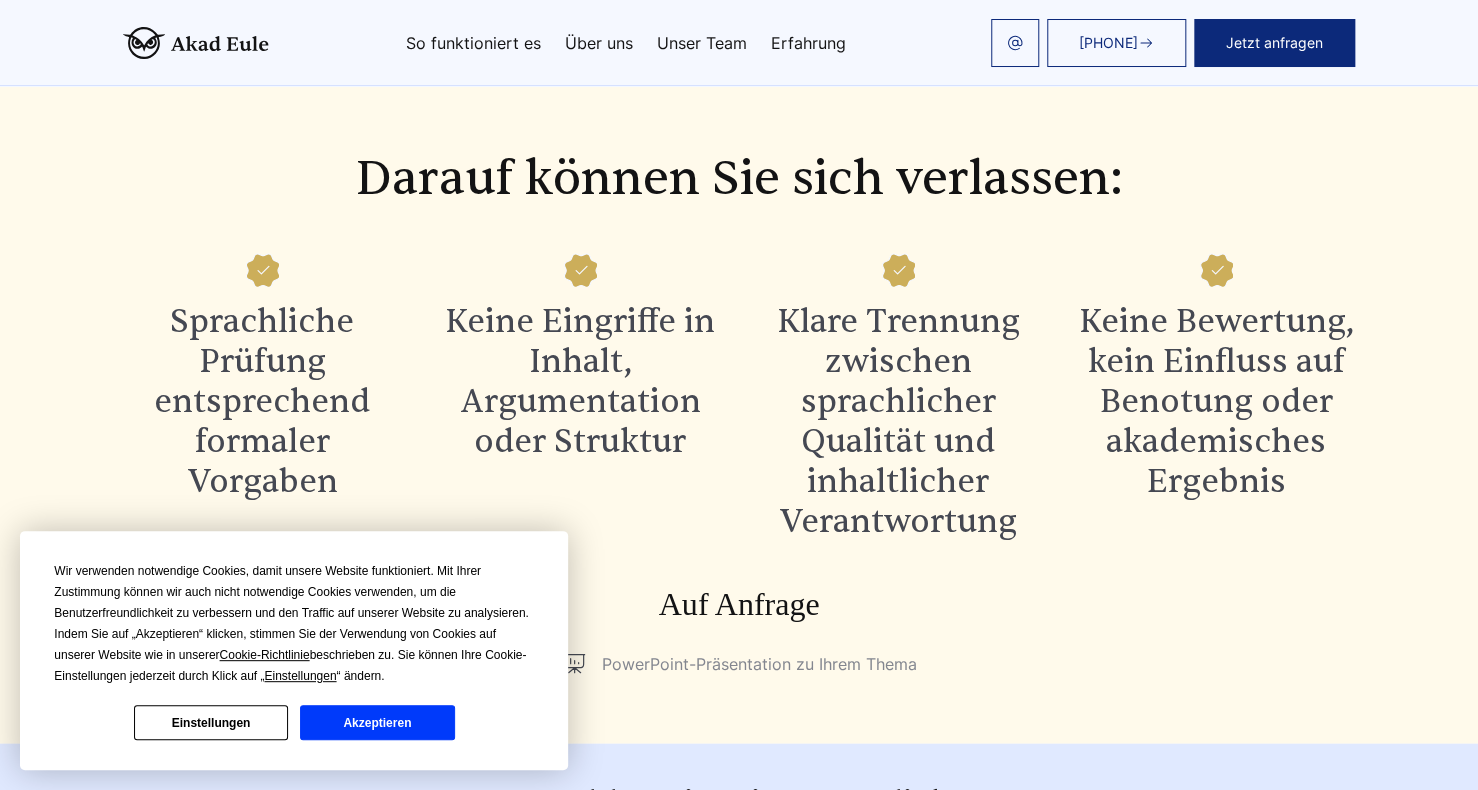 click on "Sprachliche Prüfung entsprechend formaler Vorgaben
Keine Eingriffe in Inhalt, Argumentation oder Struktur
Klare Trennung zwischen sprachlicher Qualität und inhaltlicher Verantwortung
Keine Bewertung, kein Einfluss auf Benotung oder akademisches Ergebnis" at bounding box center (739, 394) 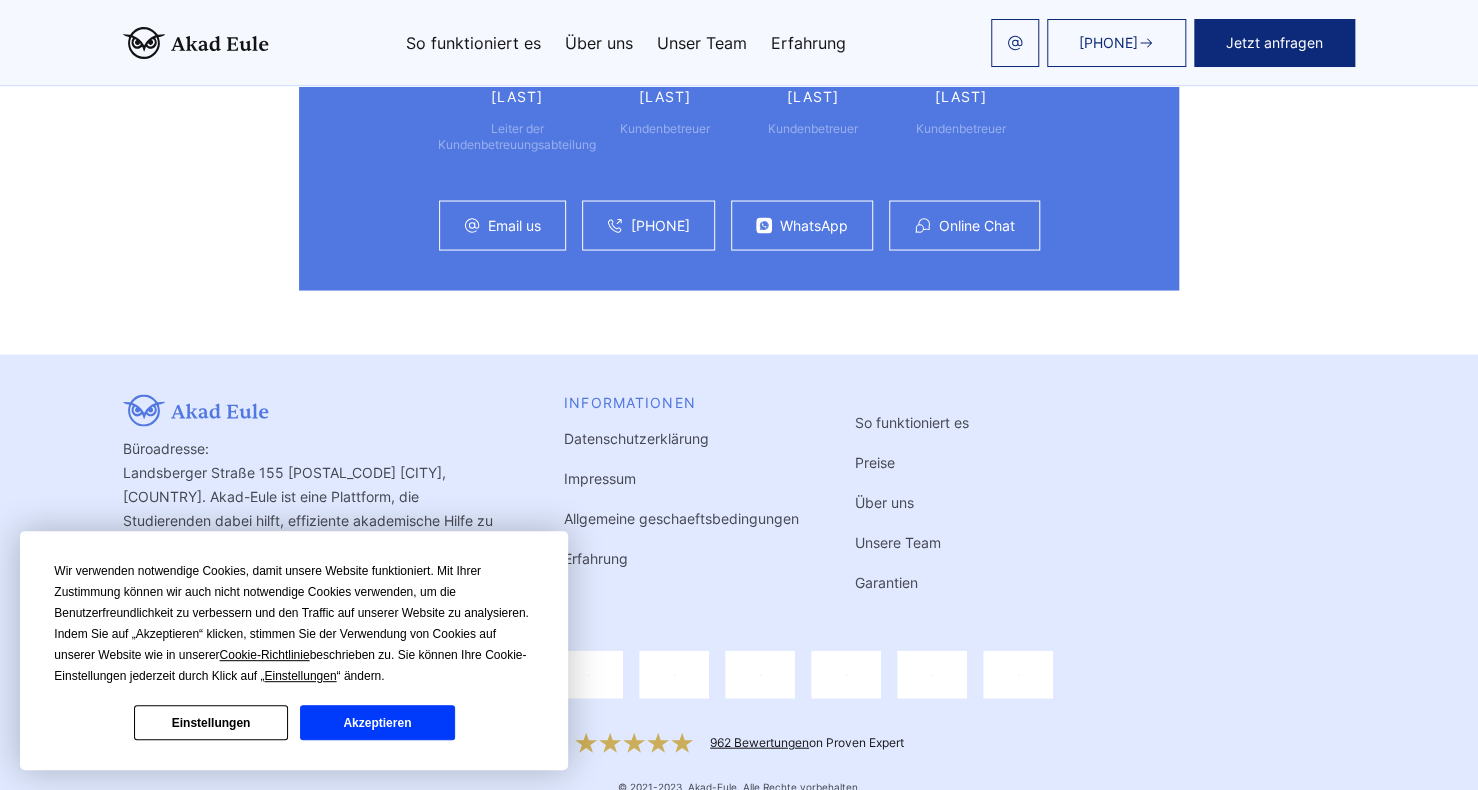 scroll, scrollTop: 5476, scrollLeft: 0, axis: vertical 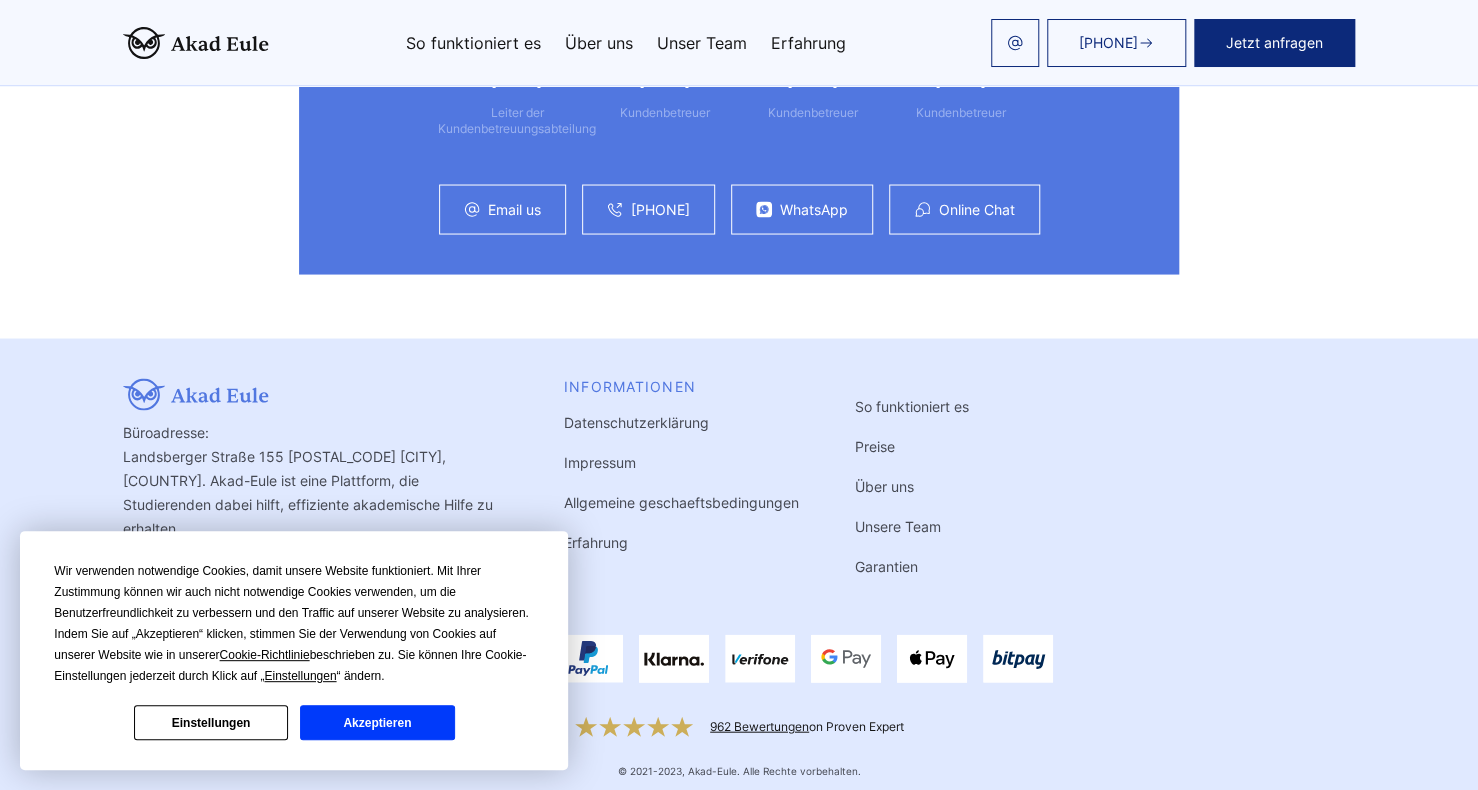 click on "Unser Team" at bounding box center (702, 43) 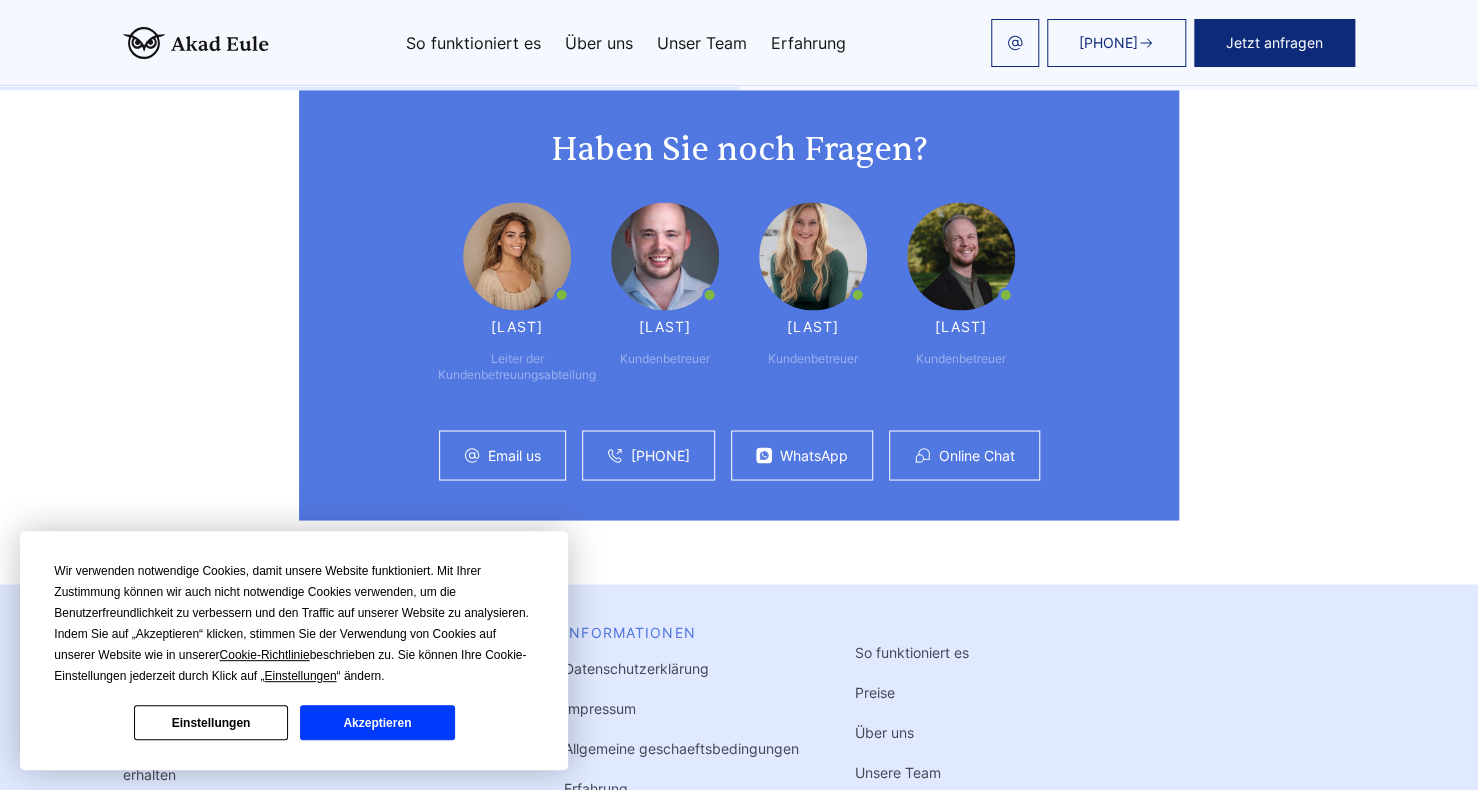 click on "Jetzt anfragen" at bounding box center [1274, 43] 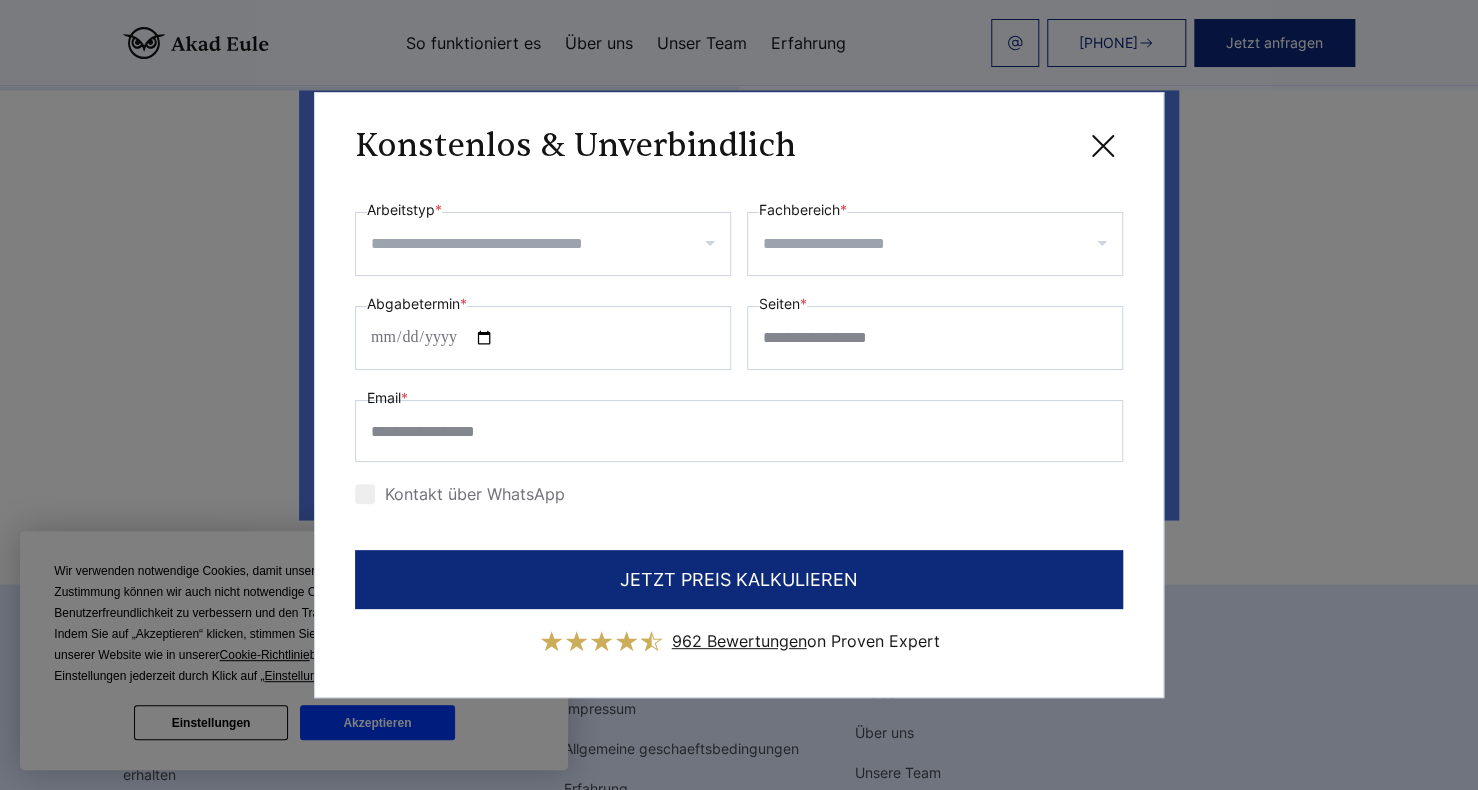click on "Kontakt über WhatsApp" at bounding box center [460, 494] 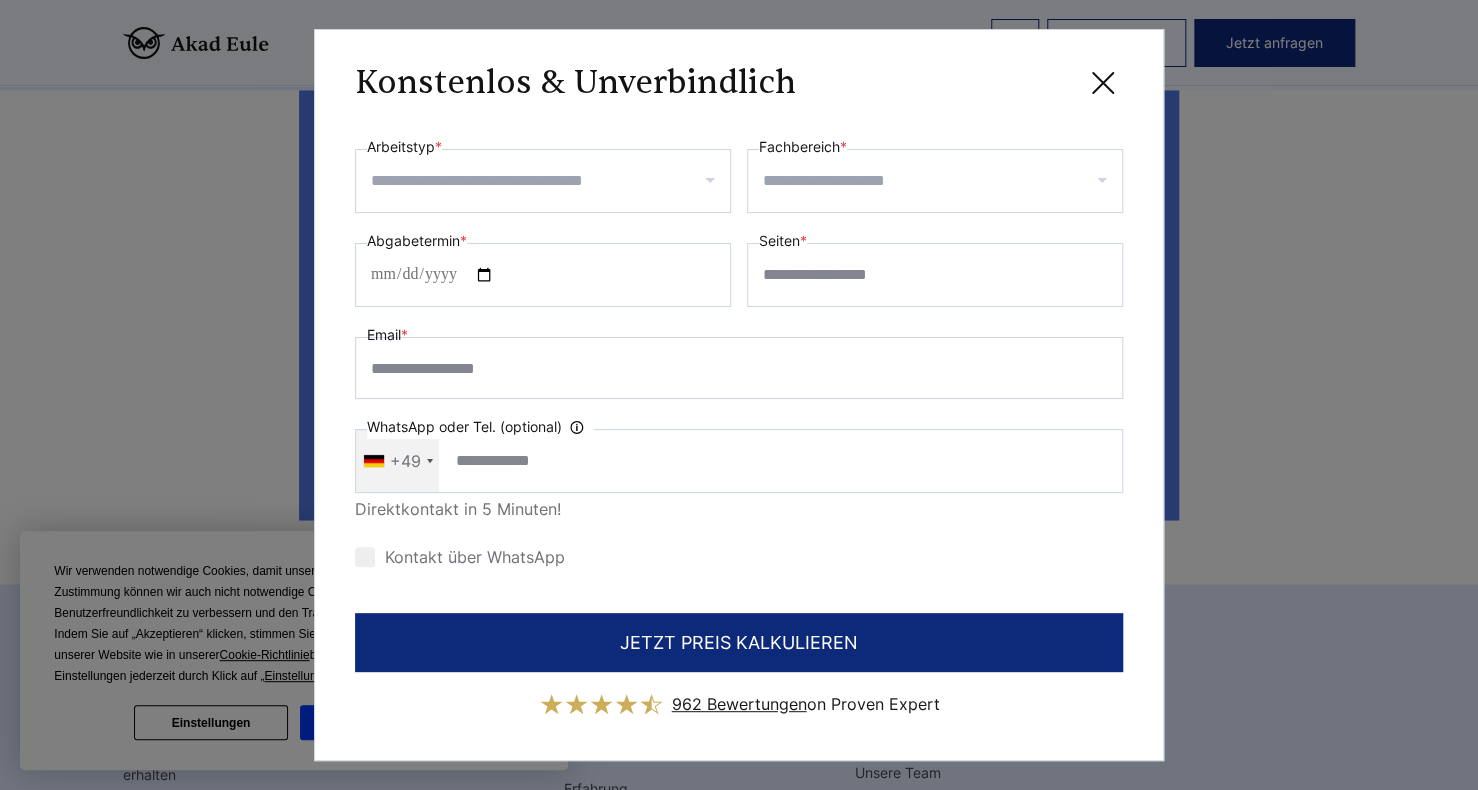 click 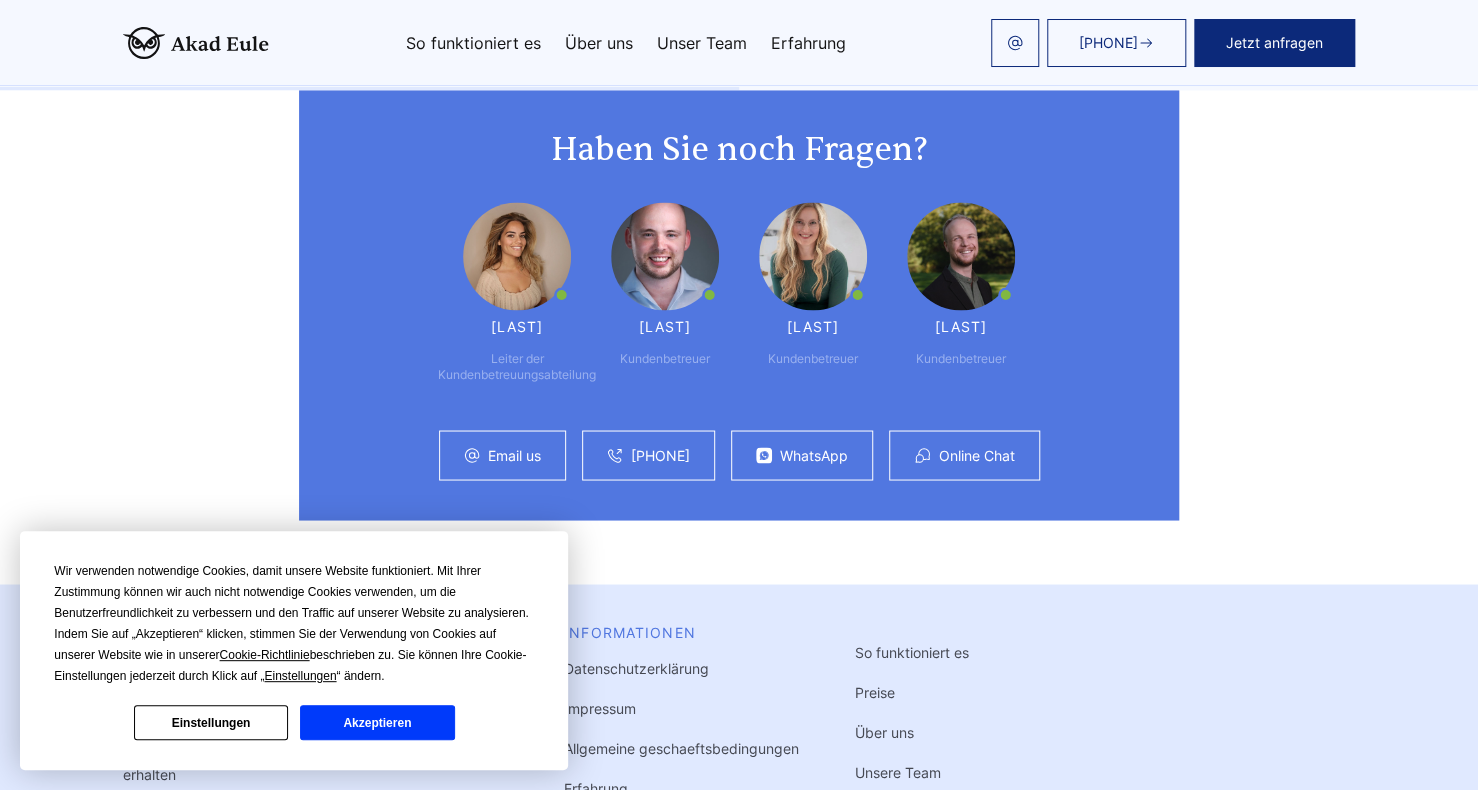 click on "Haben Sie noch Fragen?
Maria
Leiter der Kundenbetreuungsabteilung
Günther
Kundenbetreuer
Irene
Kundenbetreuer
Jan" at bounding box center [739, 305] 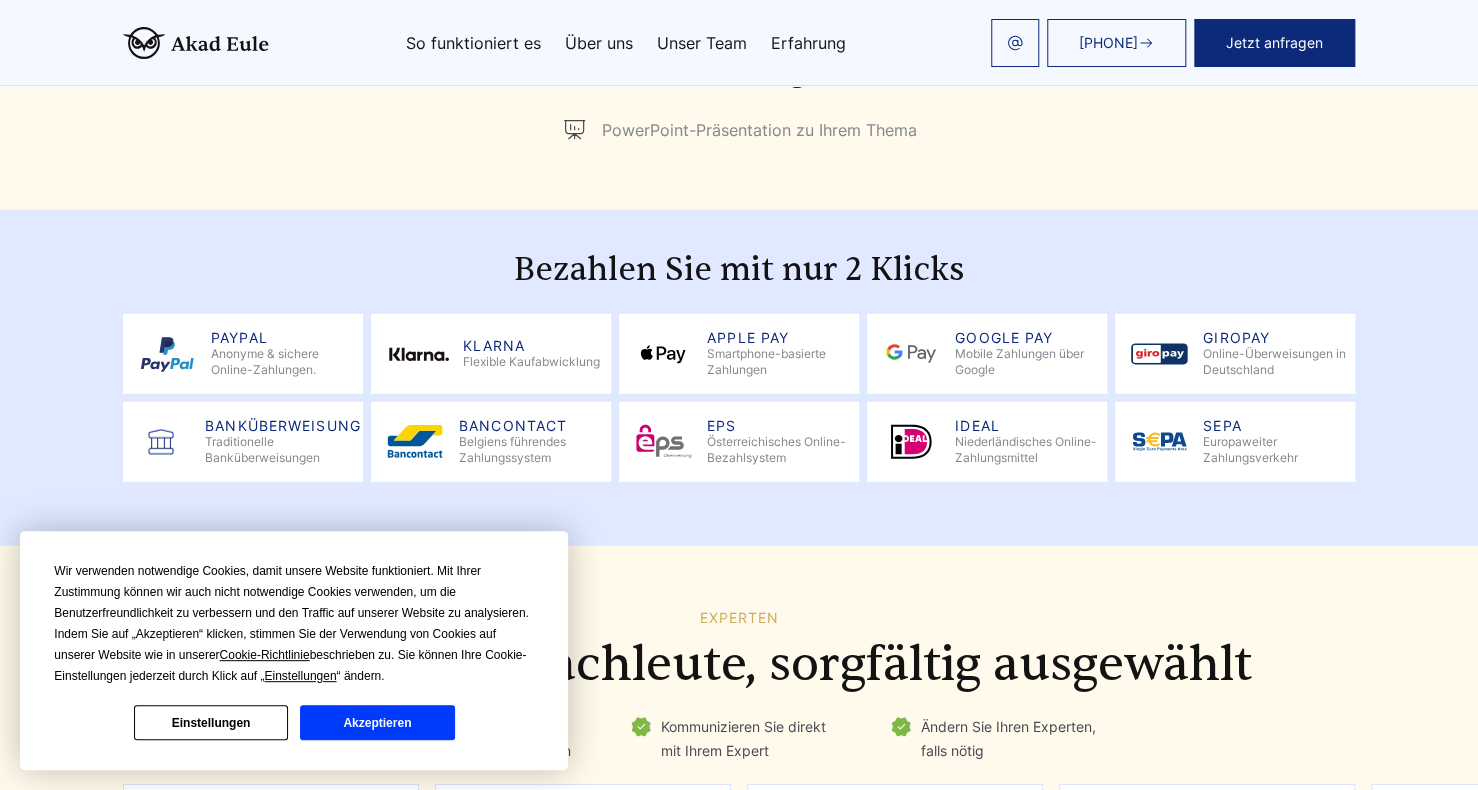 scroll, scrollTop: 2431, scrollLeft: 0, axis: vertical 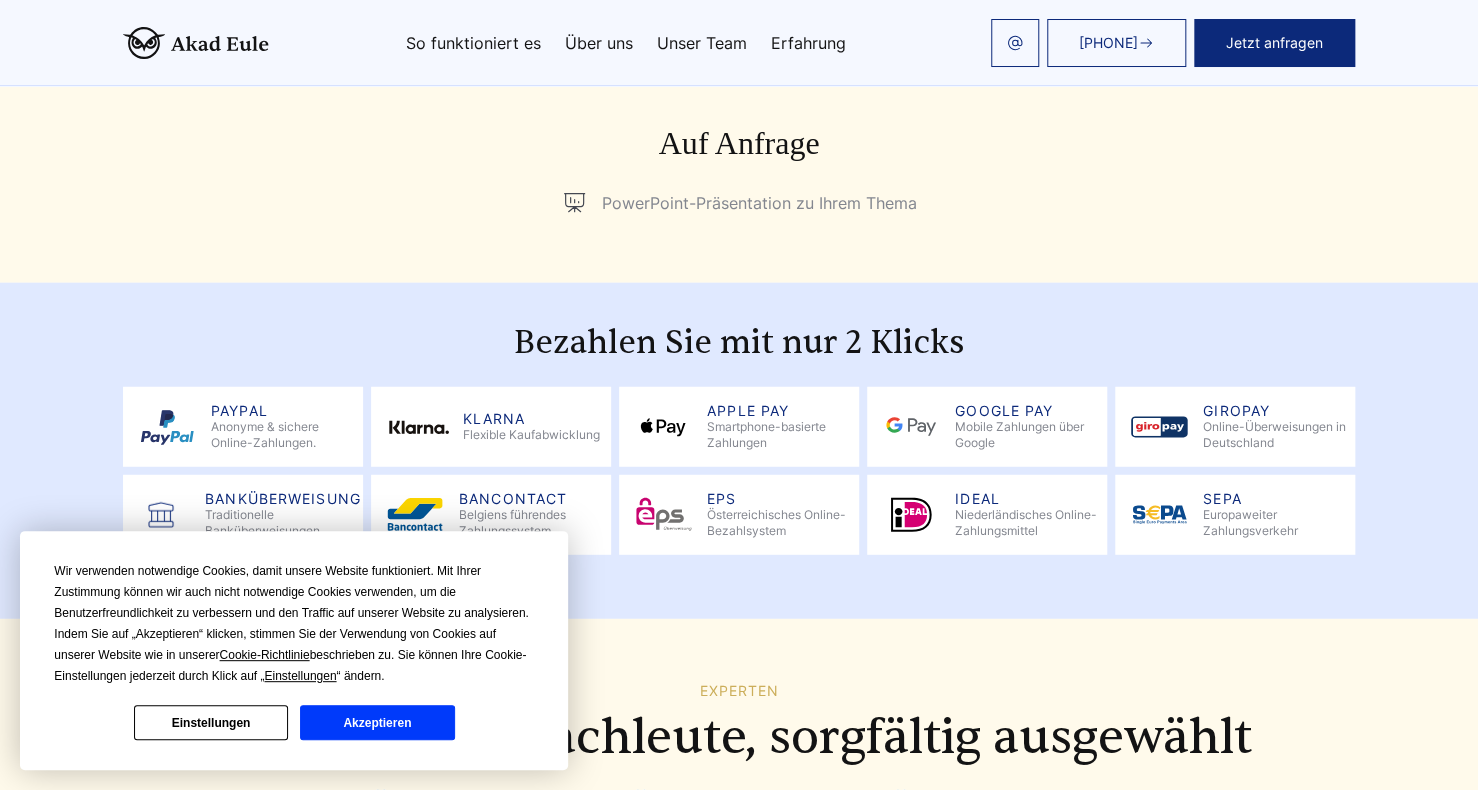 click on "Jetzt anfragen" at bounding box center [1274, 43] 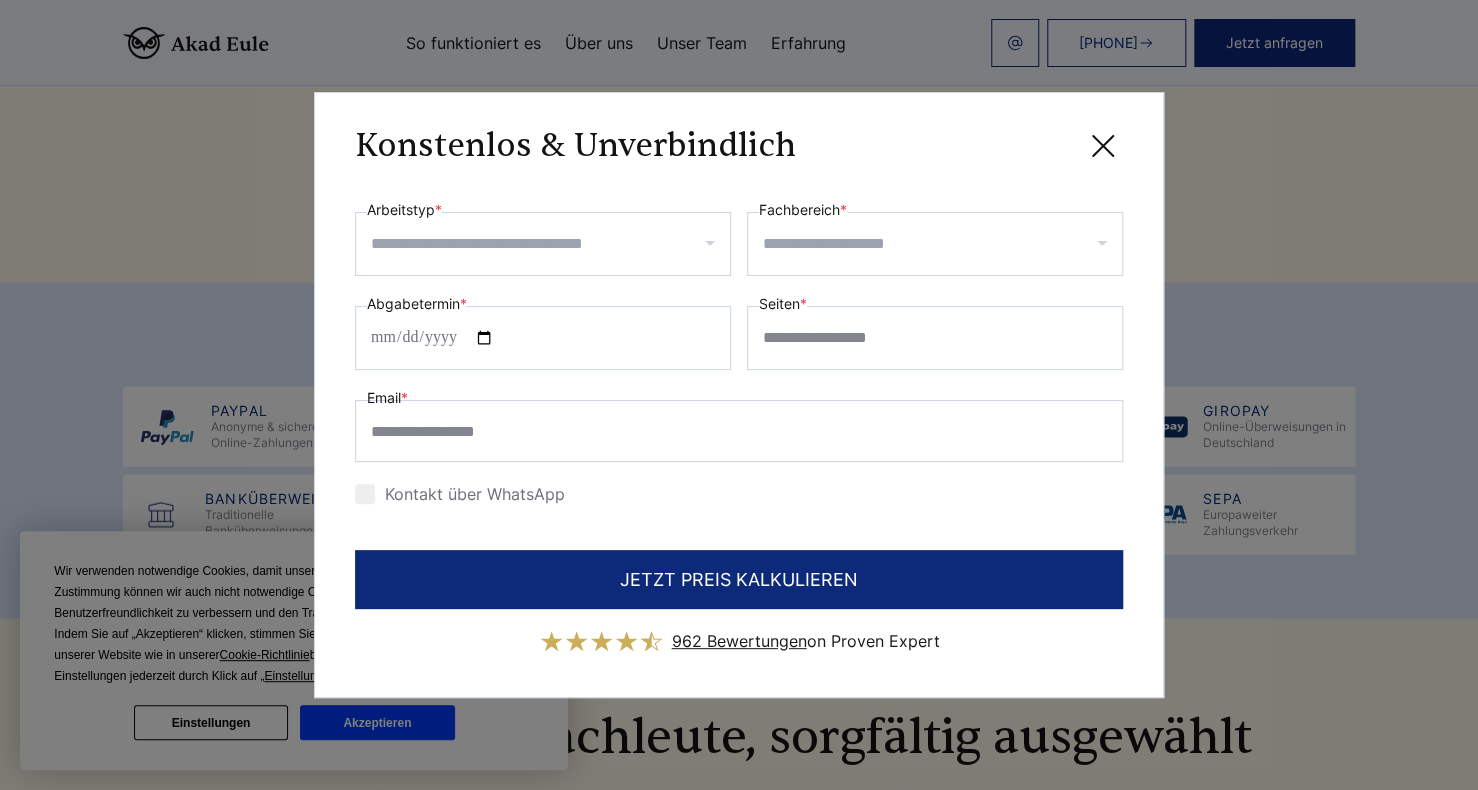 click 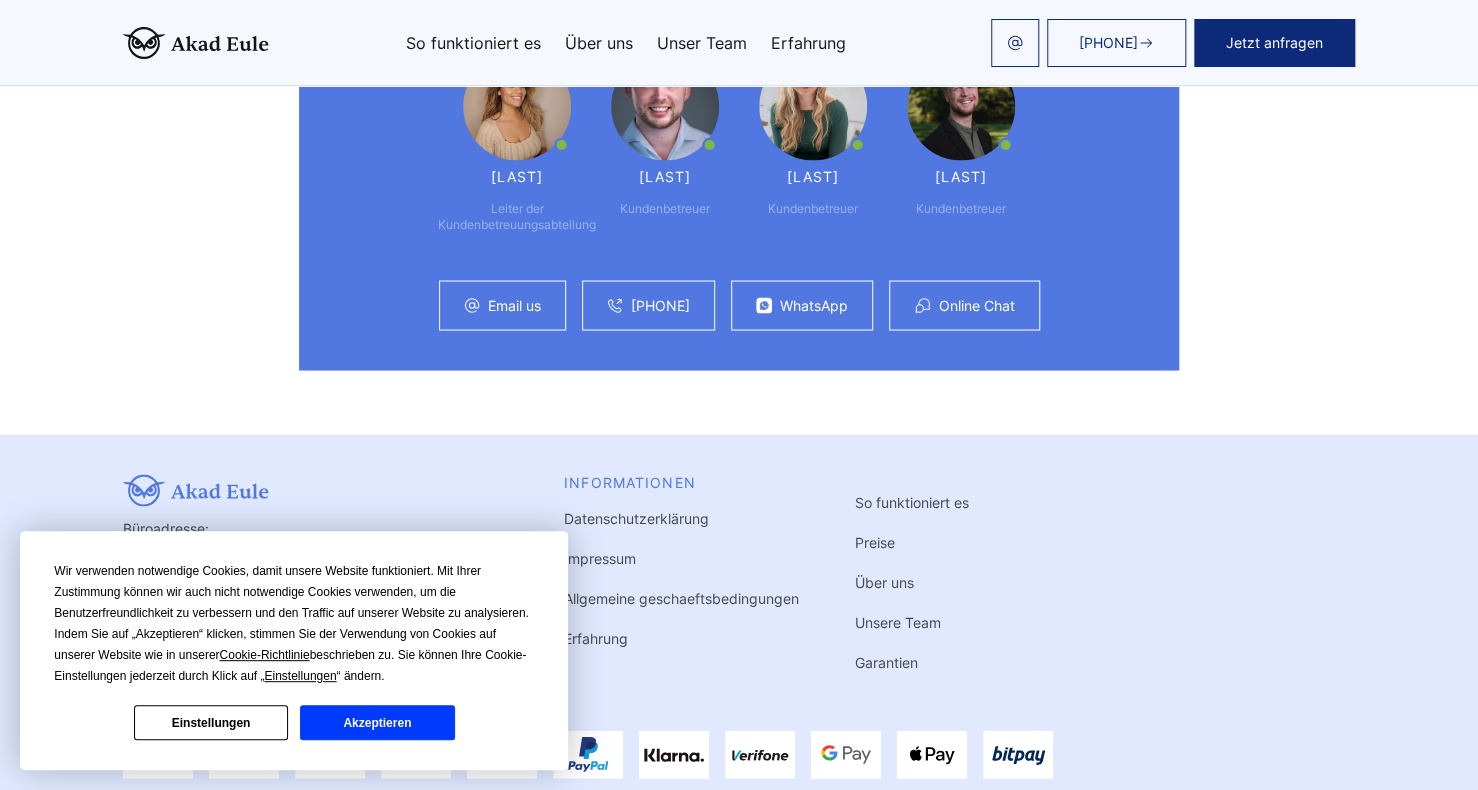 scroll, scrollTop: 5391, scrollLeft: 0, axis: vertical 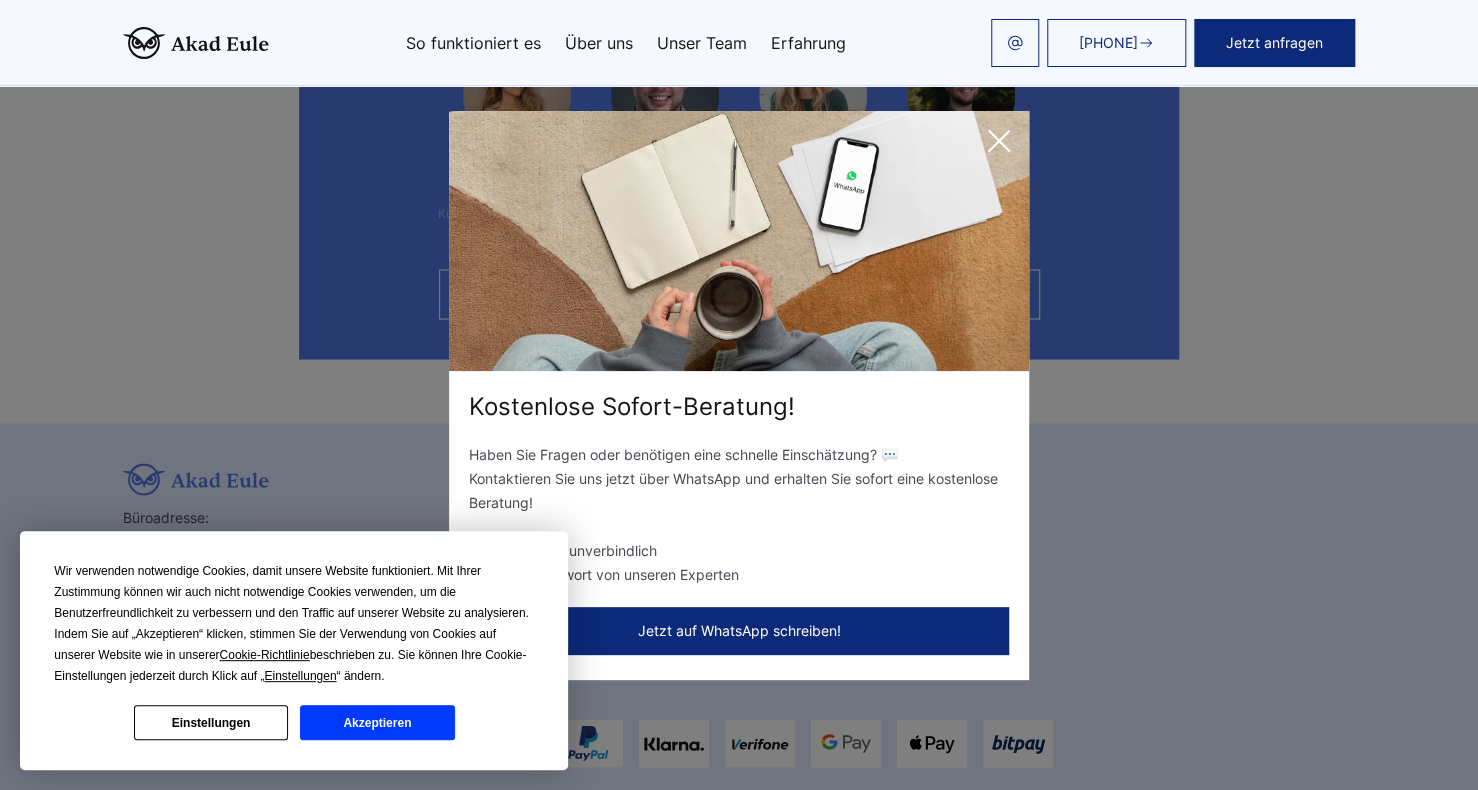 click on "Wir verwenden notwendige Cookies, damit unsere Website funktioniert. Mit Ihrer Zustimmung können wir auch nicht notwendige Cookies verwenden, um die Benutzerfreundlichkeit zu verbessern und  den Traffic auf unserer Website zu analysieren. Indem Sie auf „Akzeptieren“ klicken, stimmen Sie der Verwendung von Cookies auf unserer Website wie in unserer  Cookie-Richtlinie  beschrieben zu. Sie können Ihre Cookie-Einstellungen jederzeit durch Klick auf „ Einstellungen “ ändern. Einstellungen Akzeptieren
+498000010431
Jetzt anfragen" at bounding box center [739, -2256] 